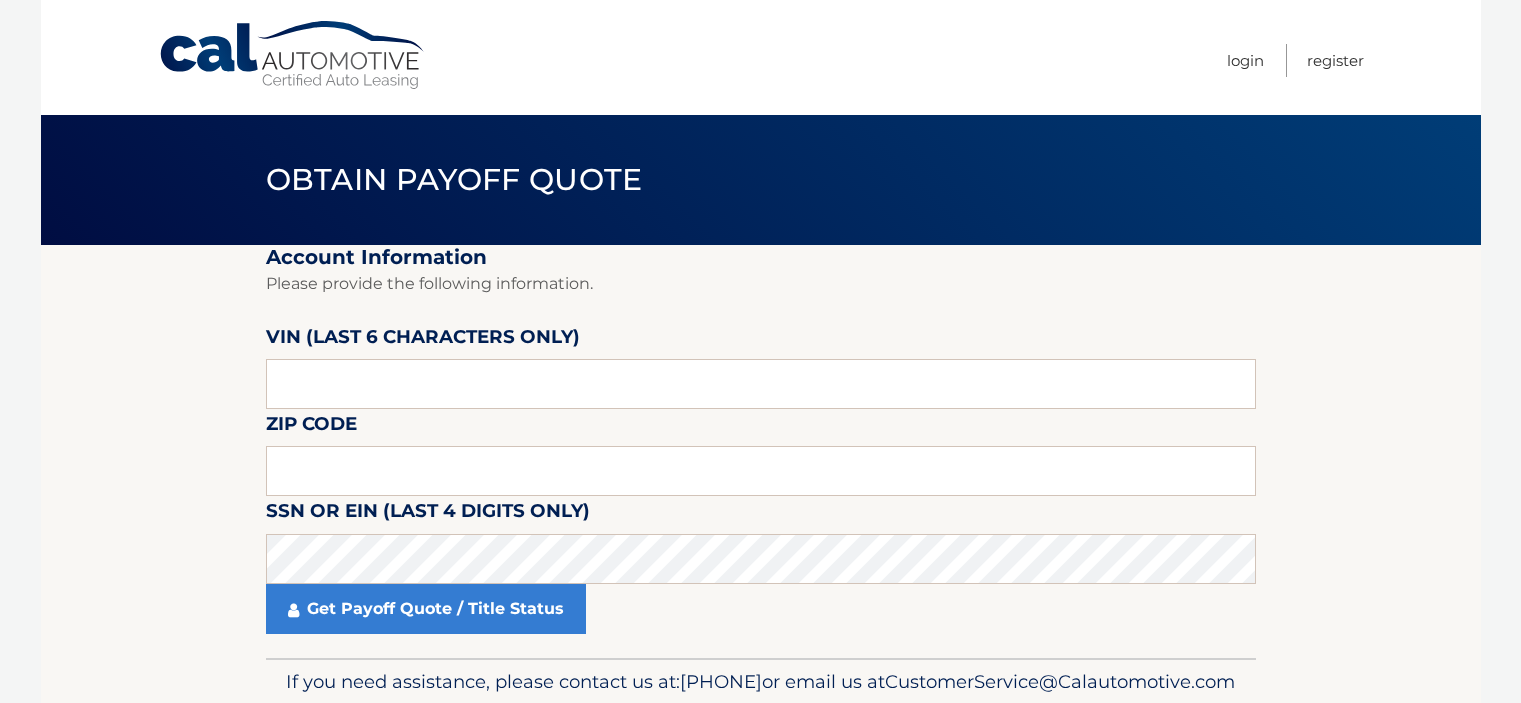 scroll, scrollTop: 0, scrollLeft: 0, axis: both 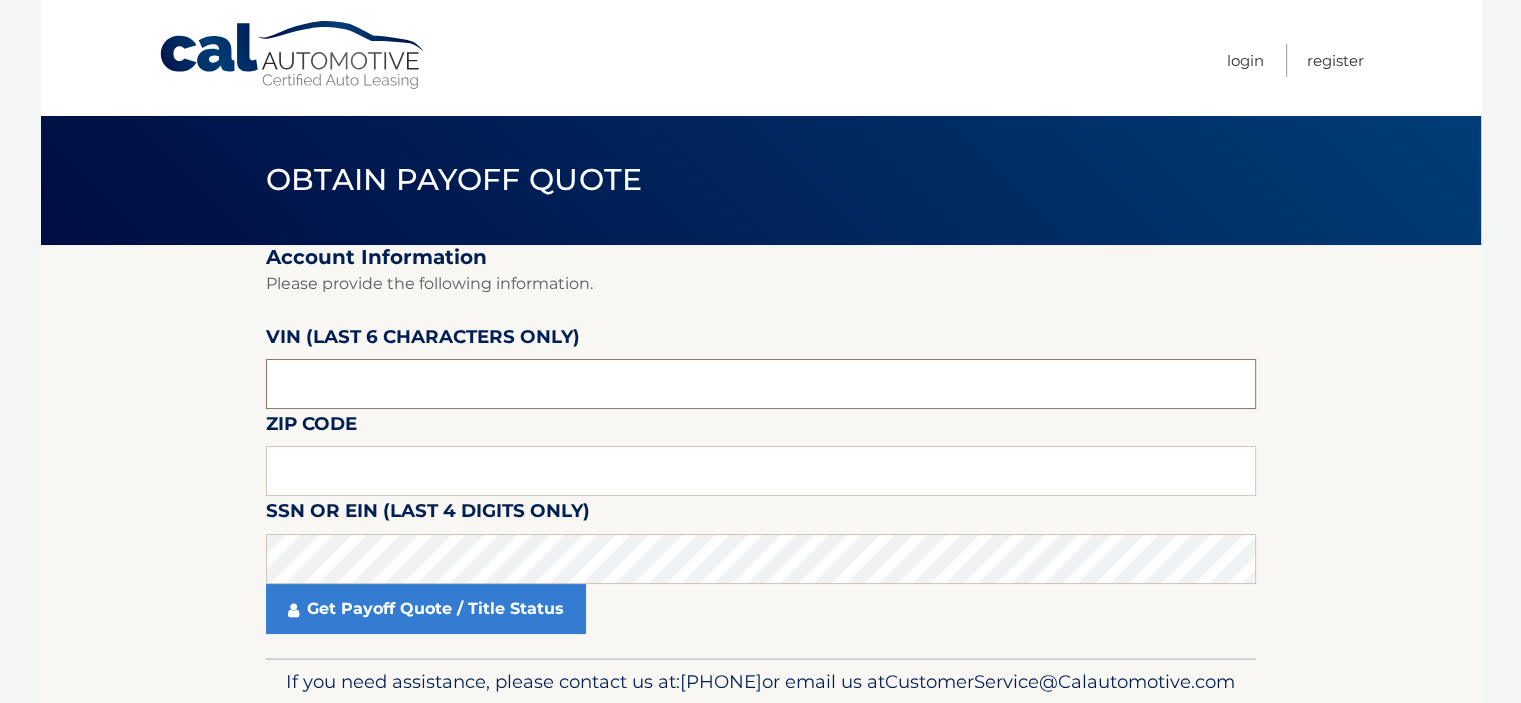 click at bounding box center (761, 384) 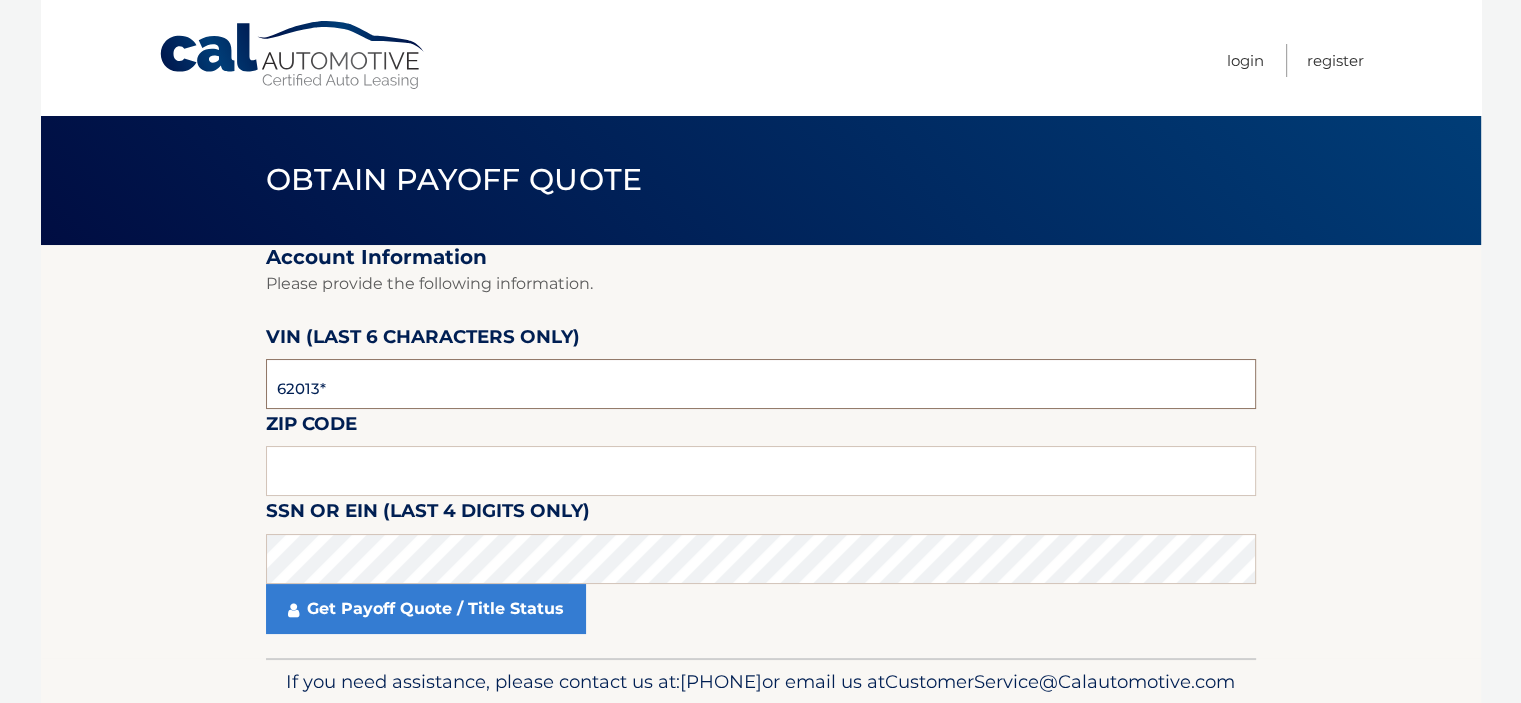 type on "620132" 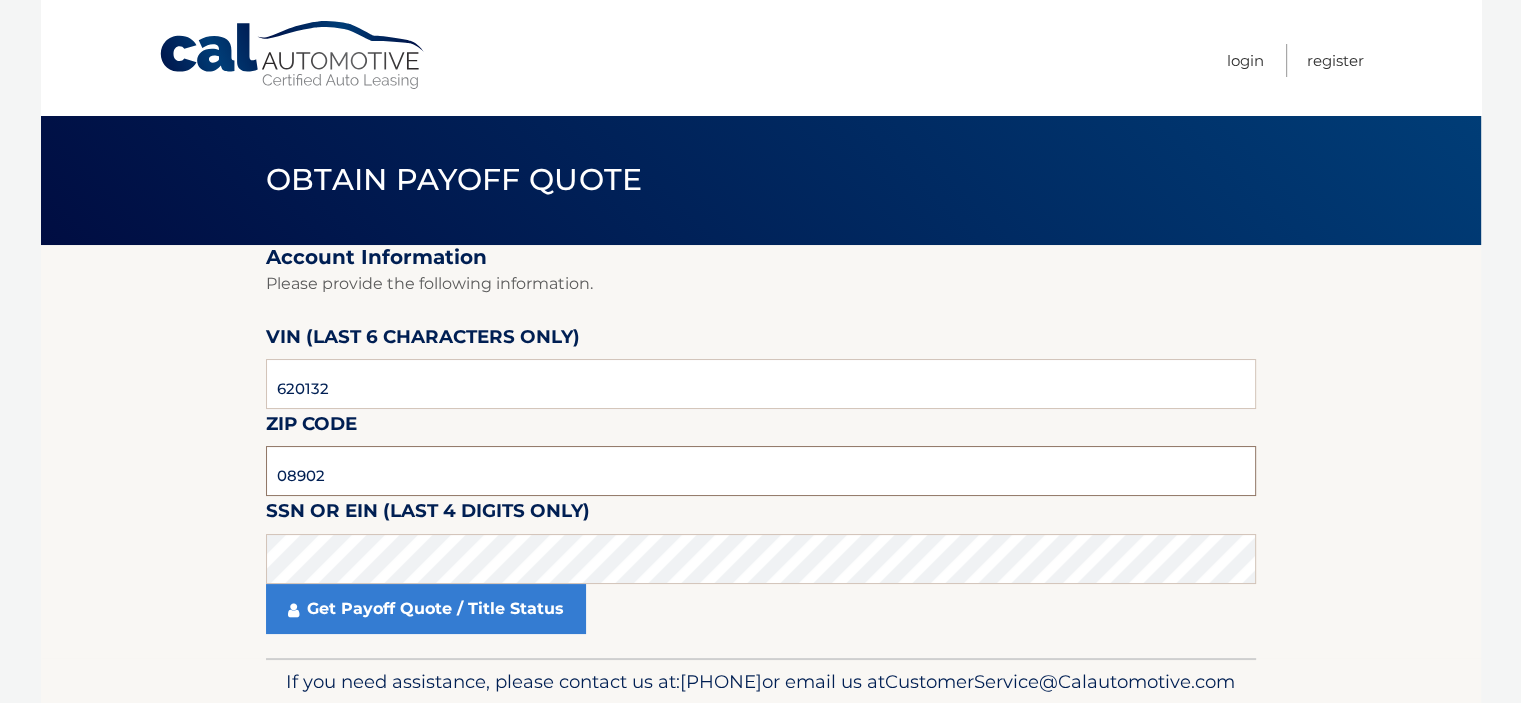 type on "08902" 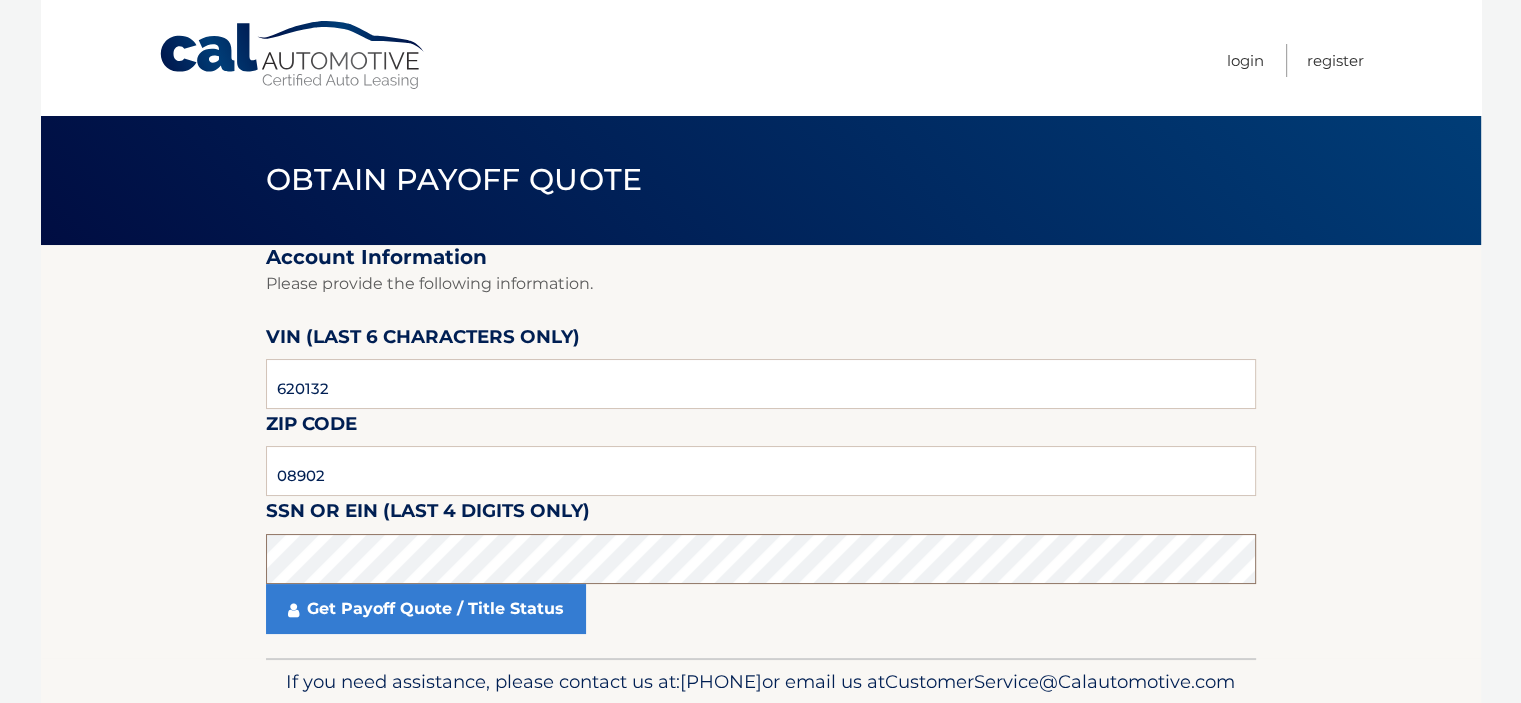 click on "For Originating Dealer" at bounding box center (0, 0) 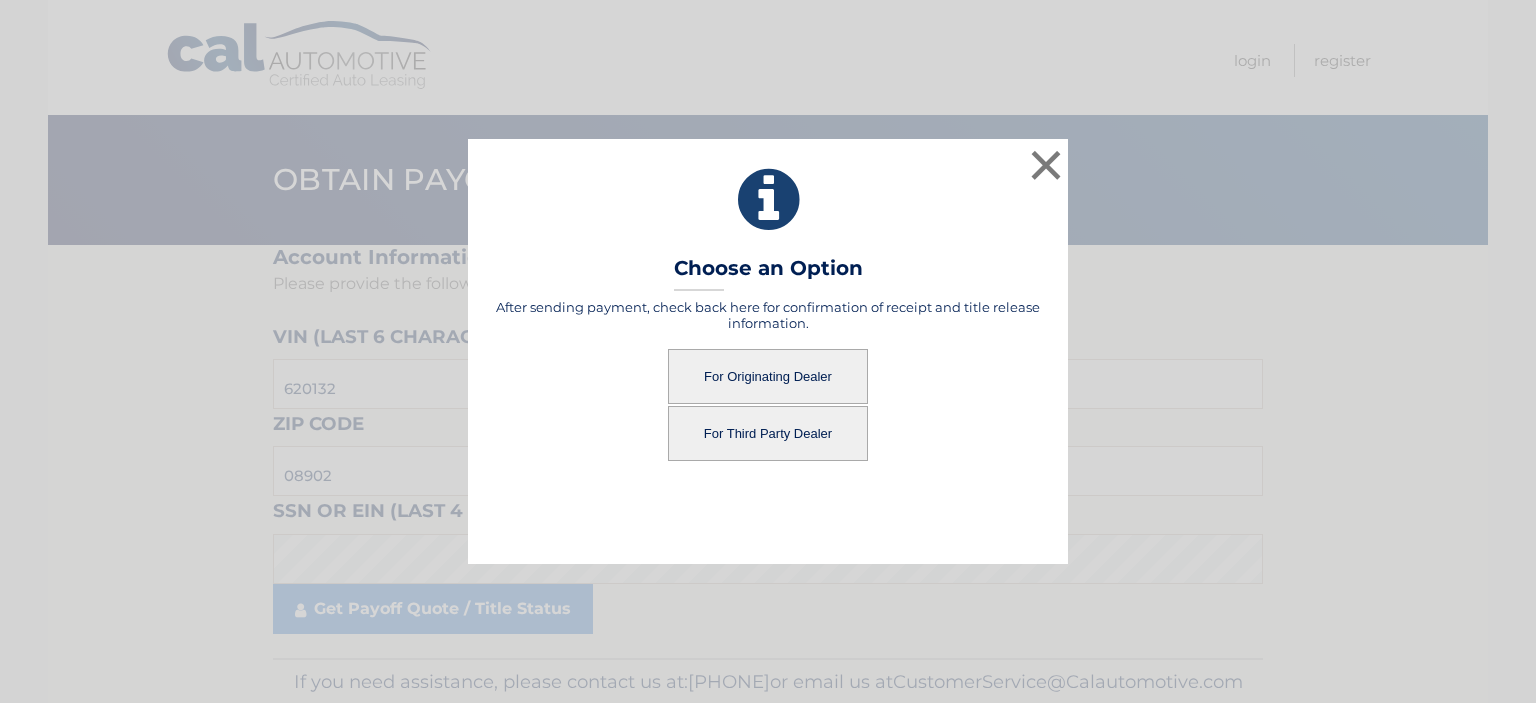 click on "For Originating Dealer" at bounding box center [768, 376] 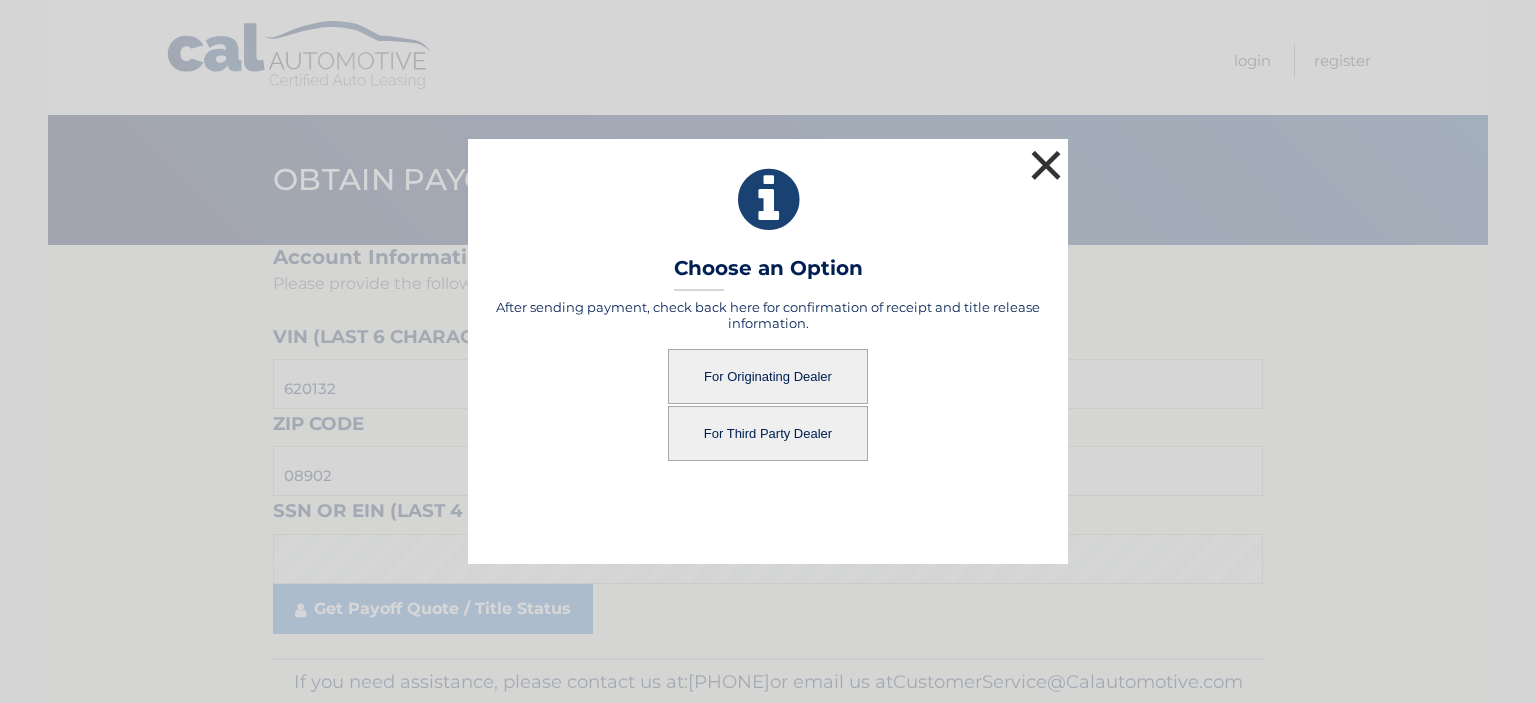 click on "×" at bounding box center [1046, 165] 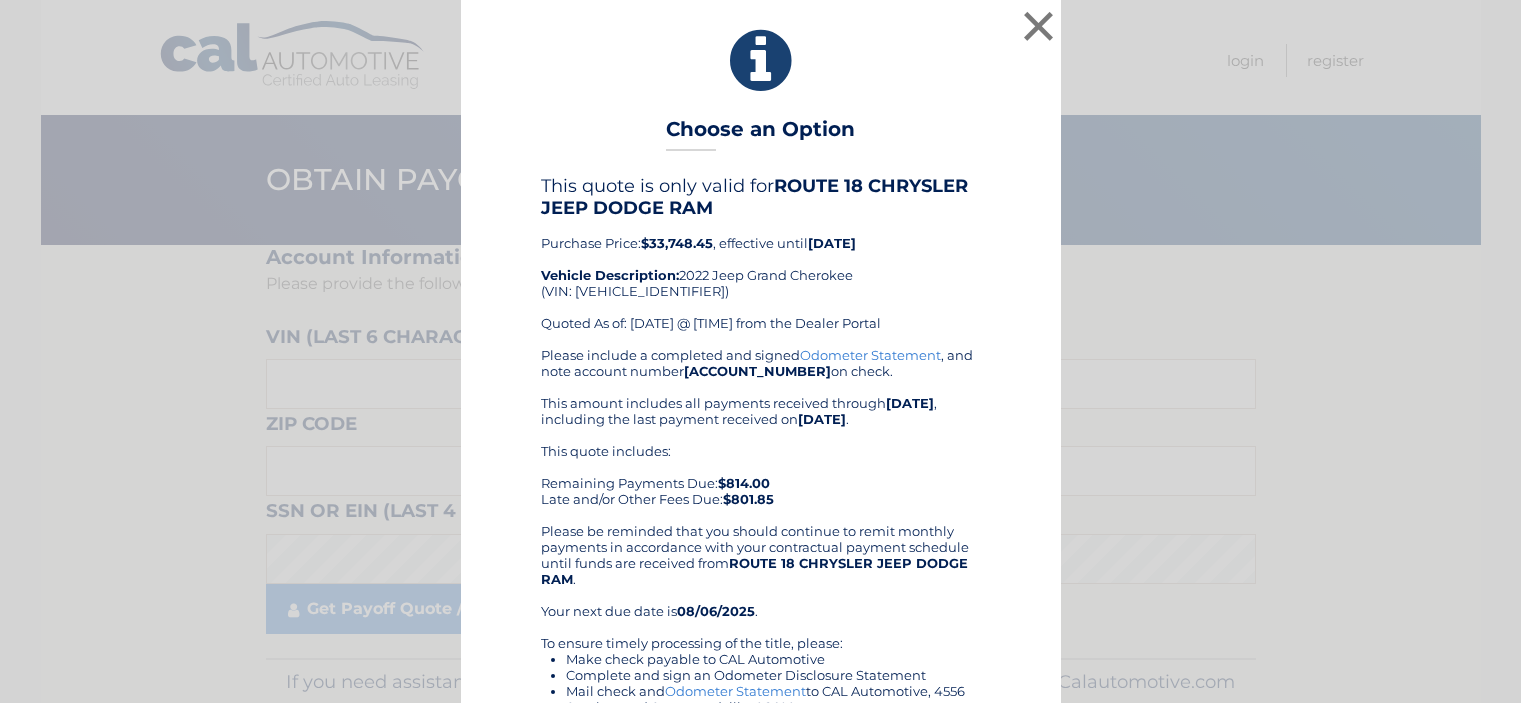 scroll, scrollTop: 0, scrollLeft: 0, axis: both 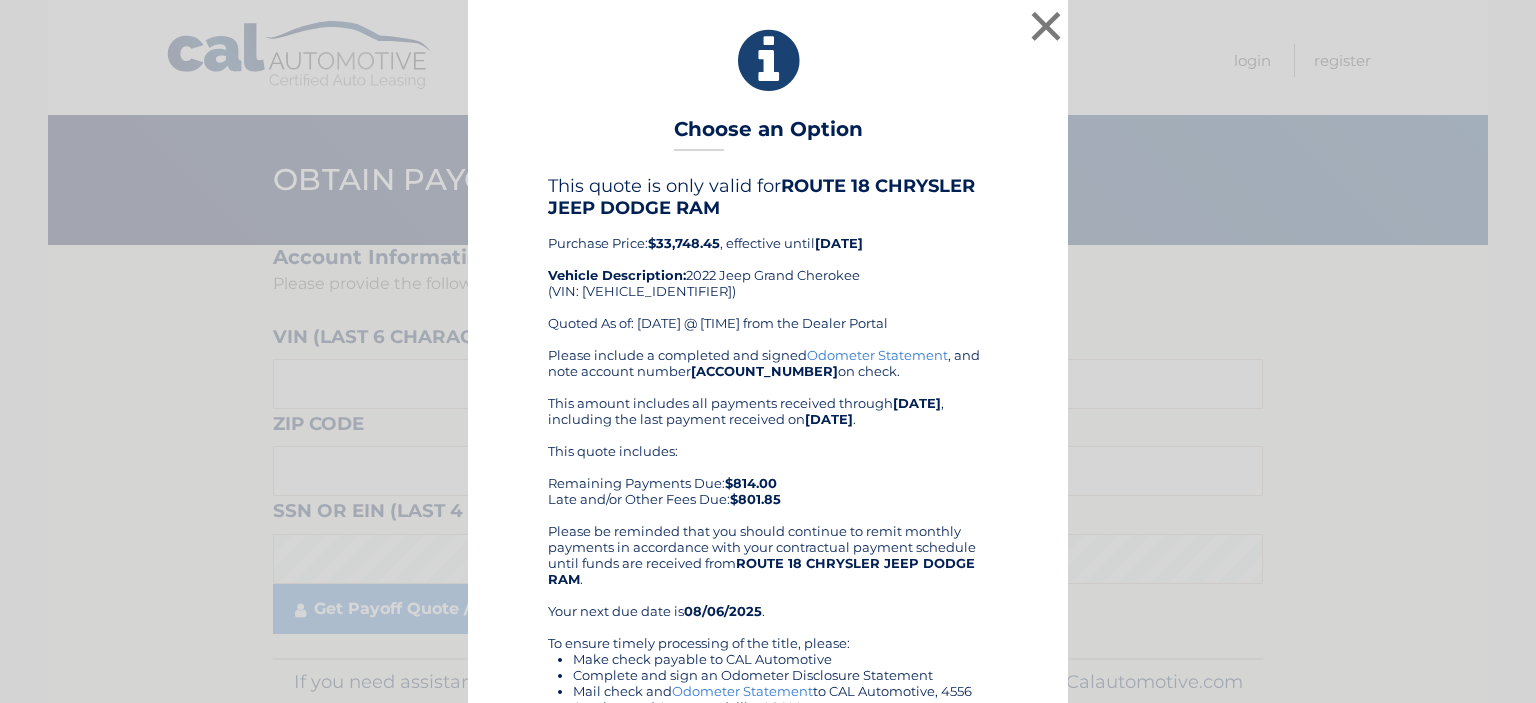 click on "This quote is only valid for ROUTE 18 CHRYSLER JEEP DODGE RAM
Purchase Price:   $33,748.45 , effective until  [DATE]
Vehicle Description:  2022 Jeep Grand Cherokee (VIN: [VEHICLE_IDENTIFIER])
Quoted As of:  [DATE] @ [TIME] from the Dealer Portal" at bounding box center (768, 261) 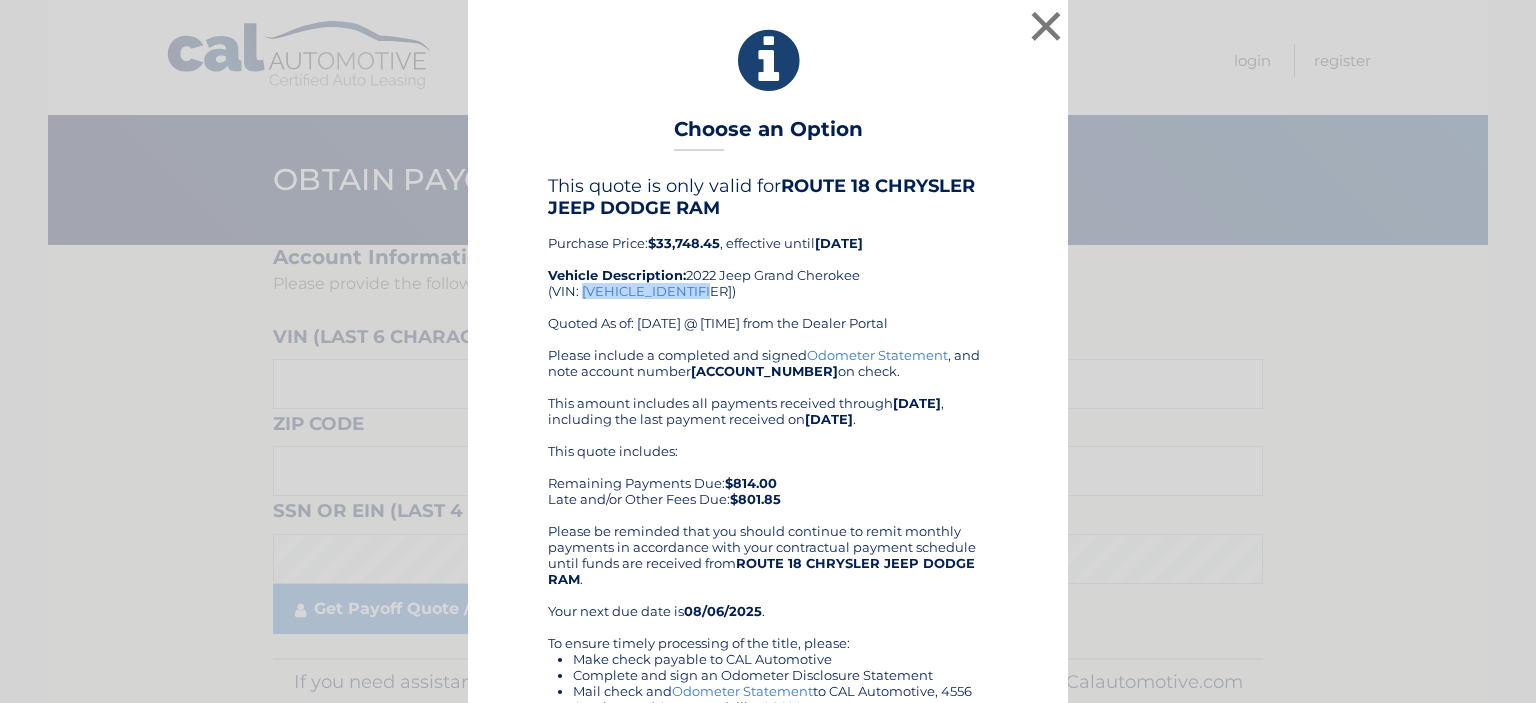 click on "This quote is only valid for ROUTE 18 CHRYSLER JEEP DODGE RAM
Purchase Price:   $33,748.45 , effective until  [DATE]
Vehicle Description:  2022 Jeep Grand Cherokee (VIN: [VEHICLE_IDENTIFIER])
Quoted As of:  [DATE] @ [TIME] from the Dealer Portal" at bounding box center (768, 261) 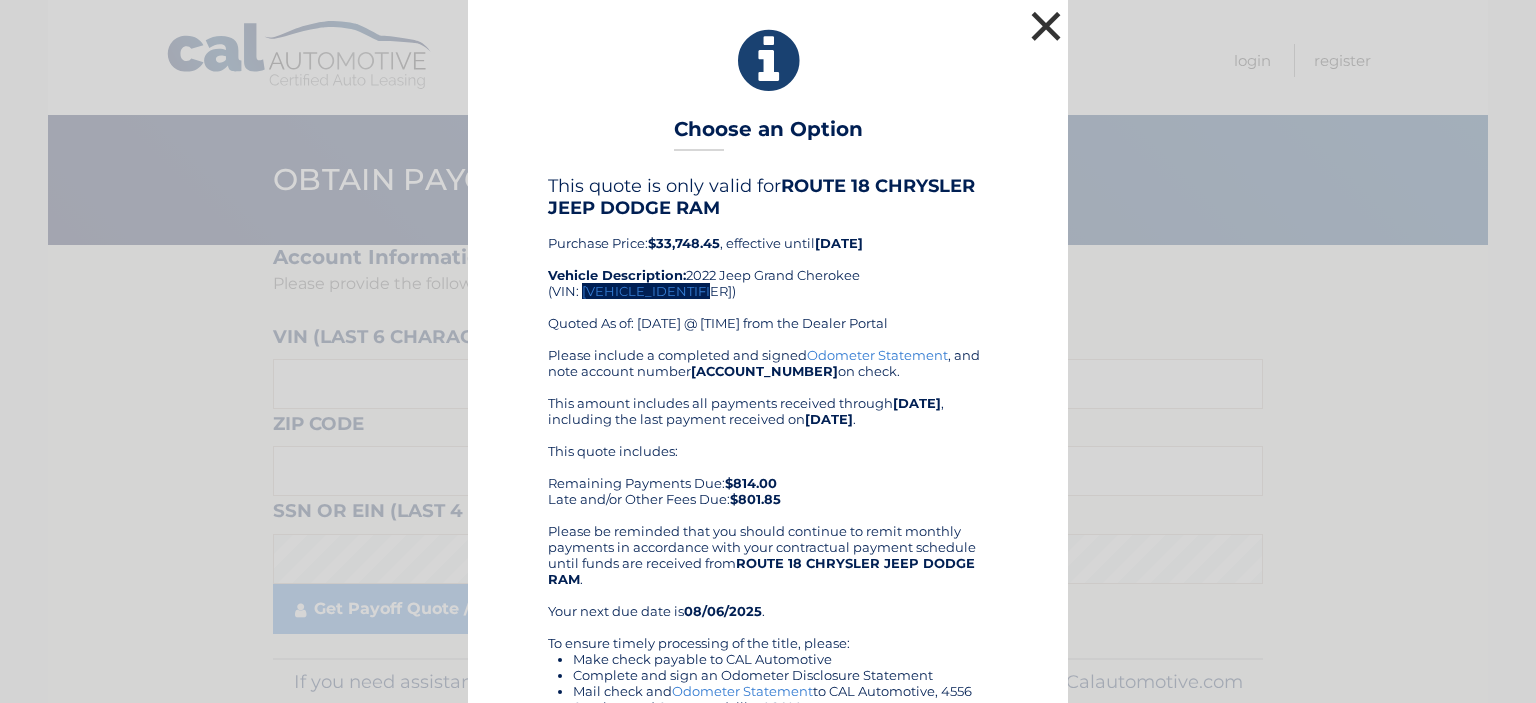 click on "×" at bounding box center (1046, 26) 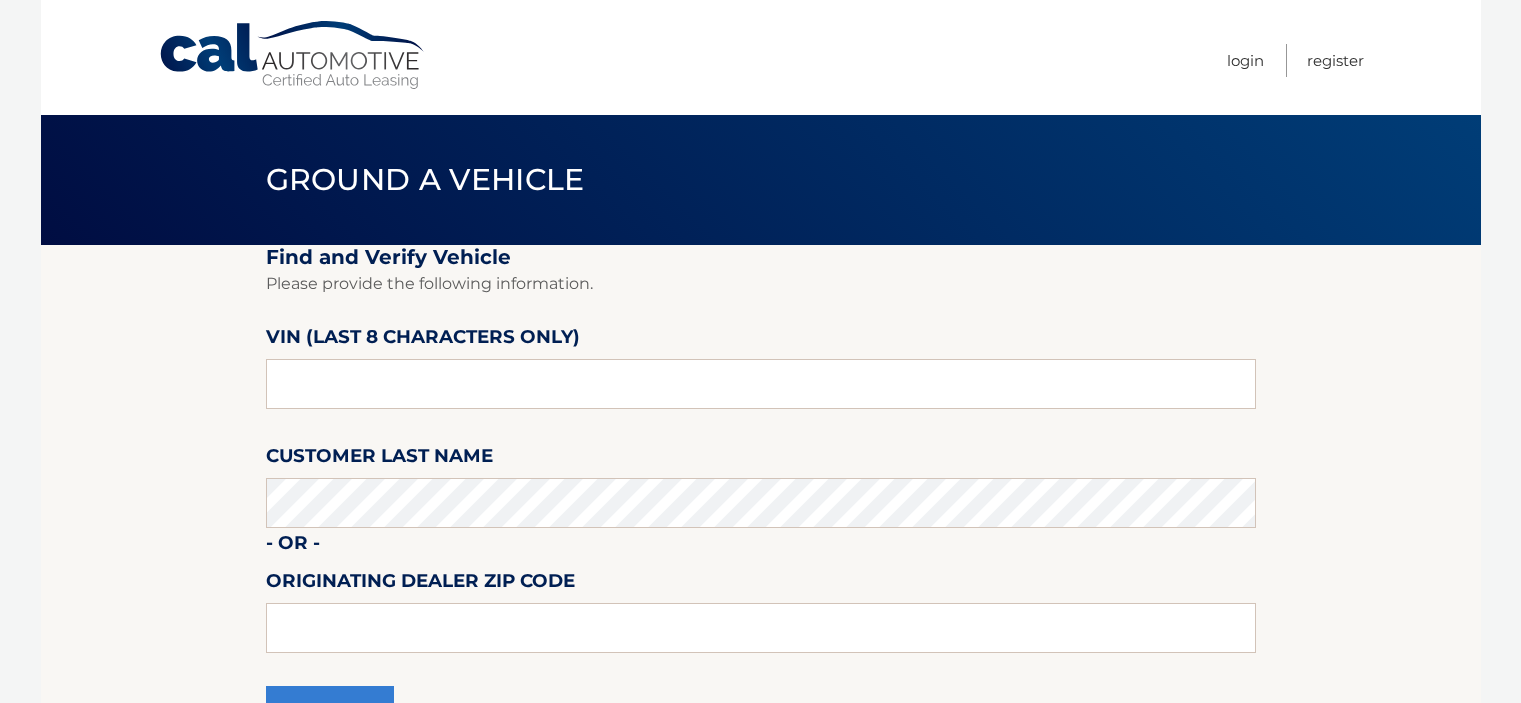 scroll, scrollTop: 0, scrollLeft: 0, axis: both 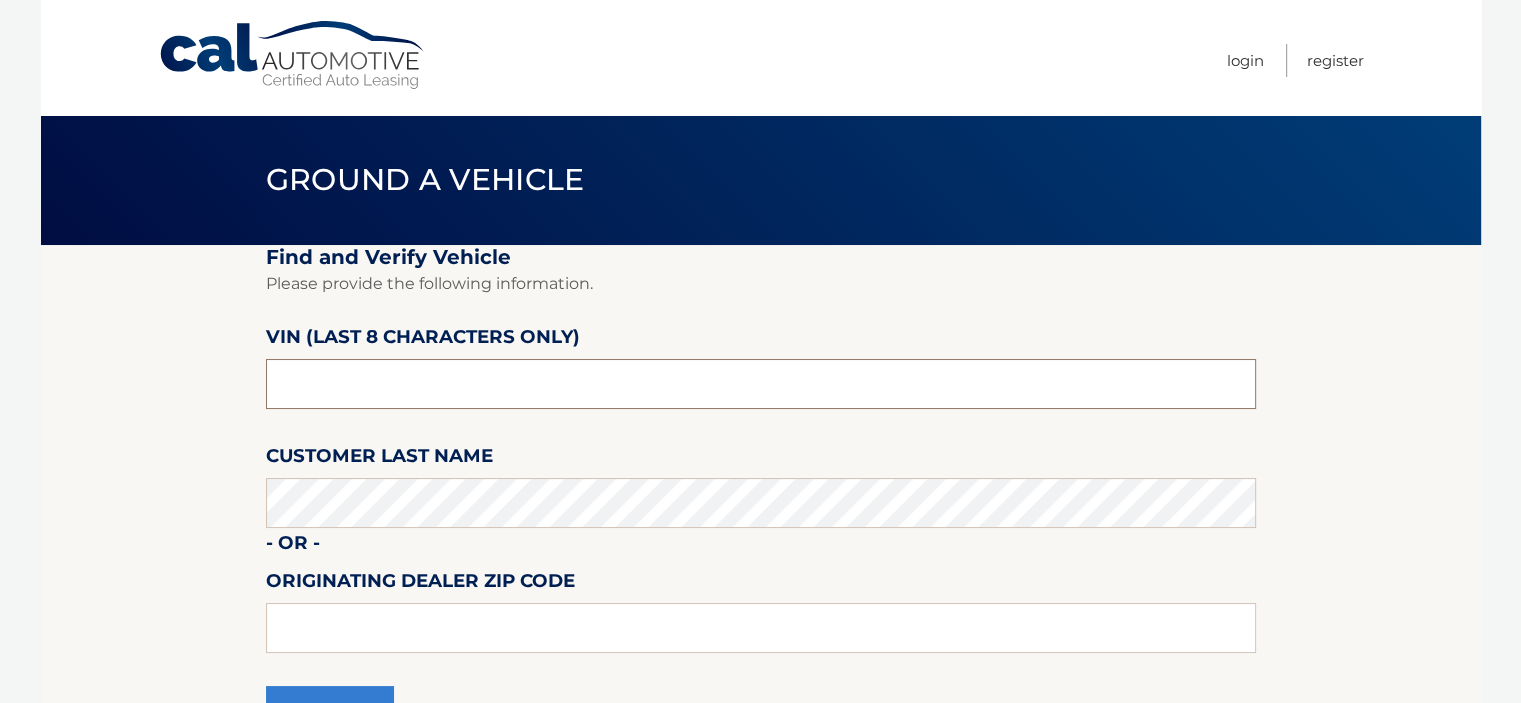 click at bounding box center (761, 384) 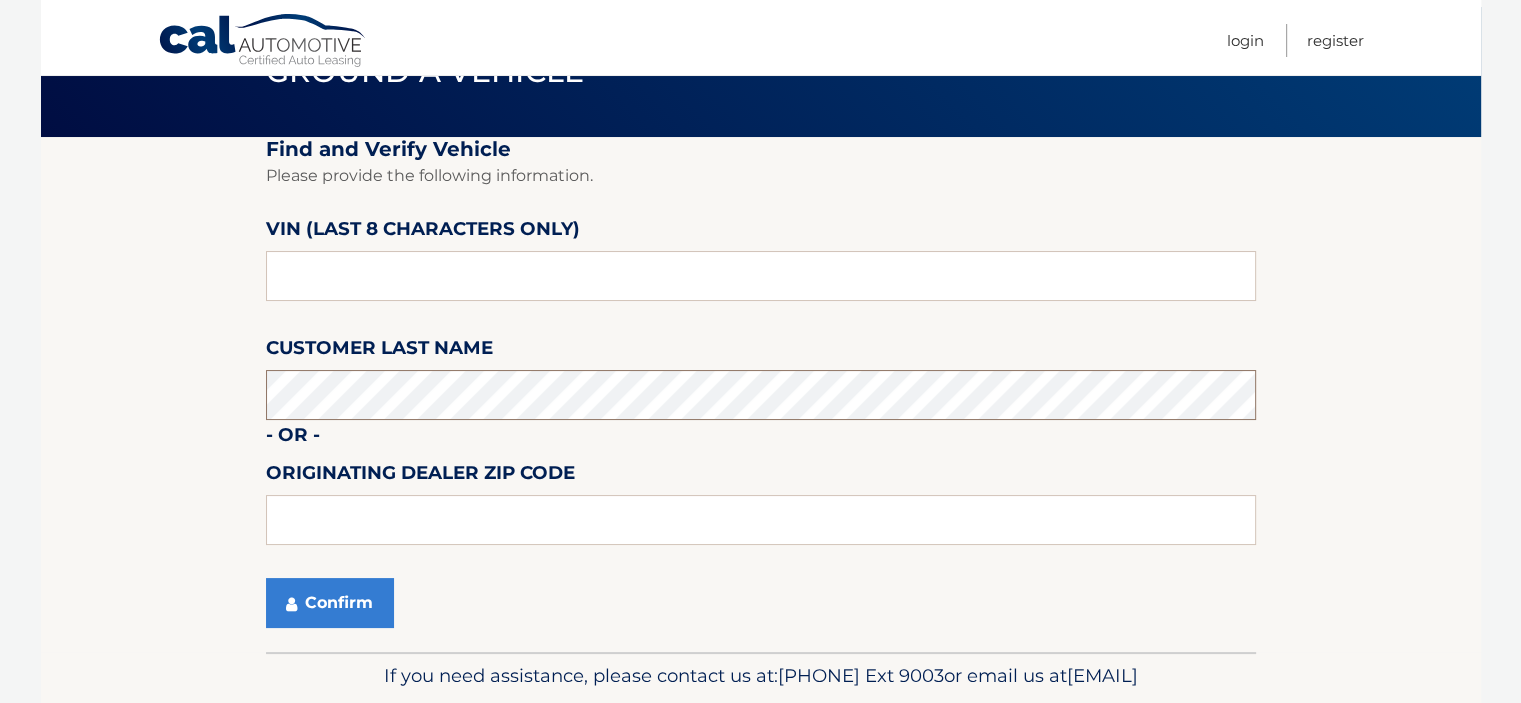 scroll, scrollTop: 208, scrollLeft: 0, axis: vertical 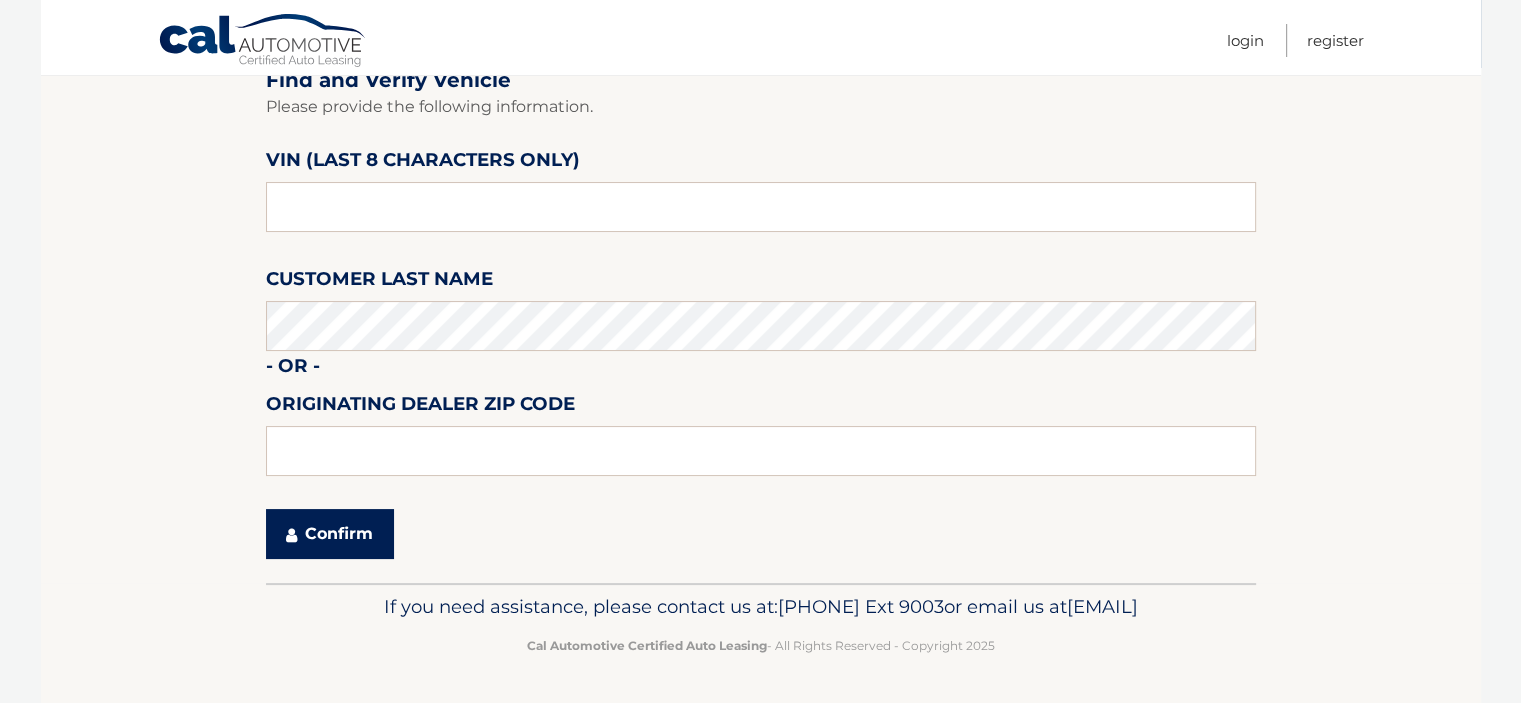 click on "Confirm" at bounding box center (330, 534) 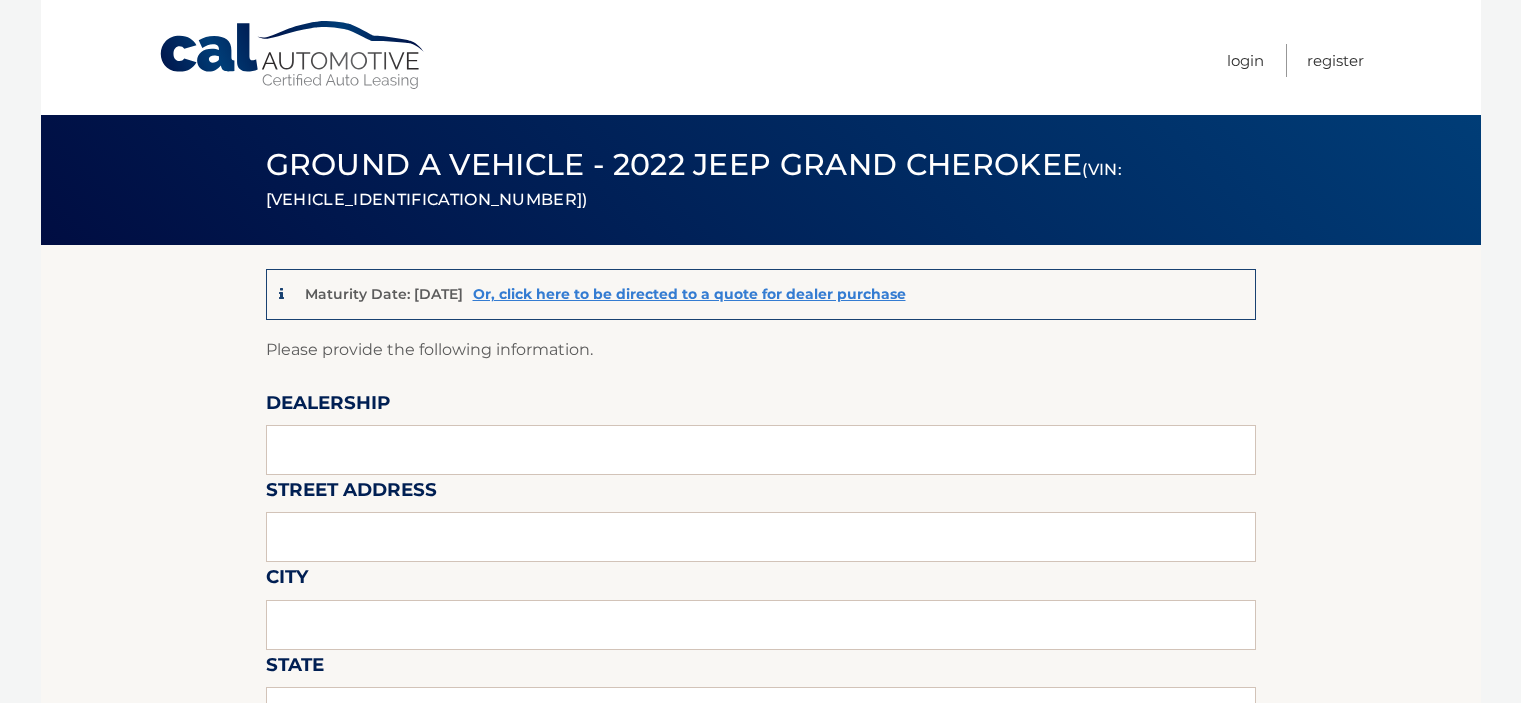 scroll, scrollTop: 0, scrollLeft: 0, axis: both 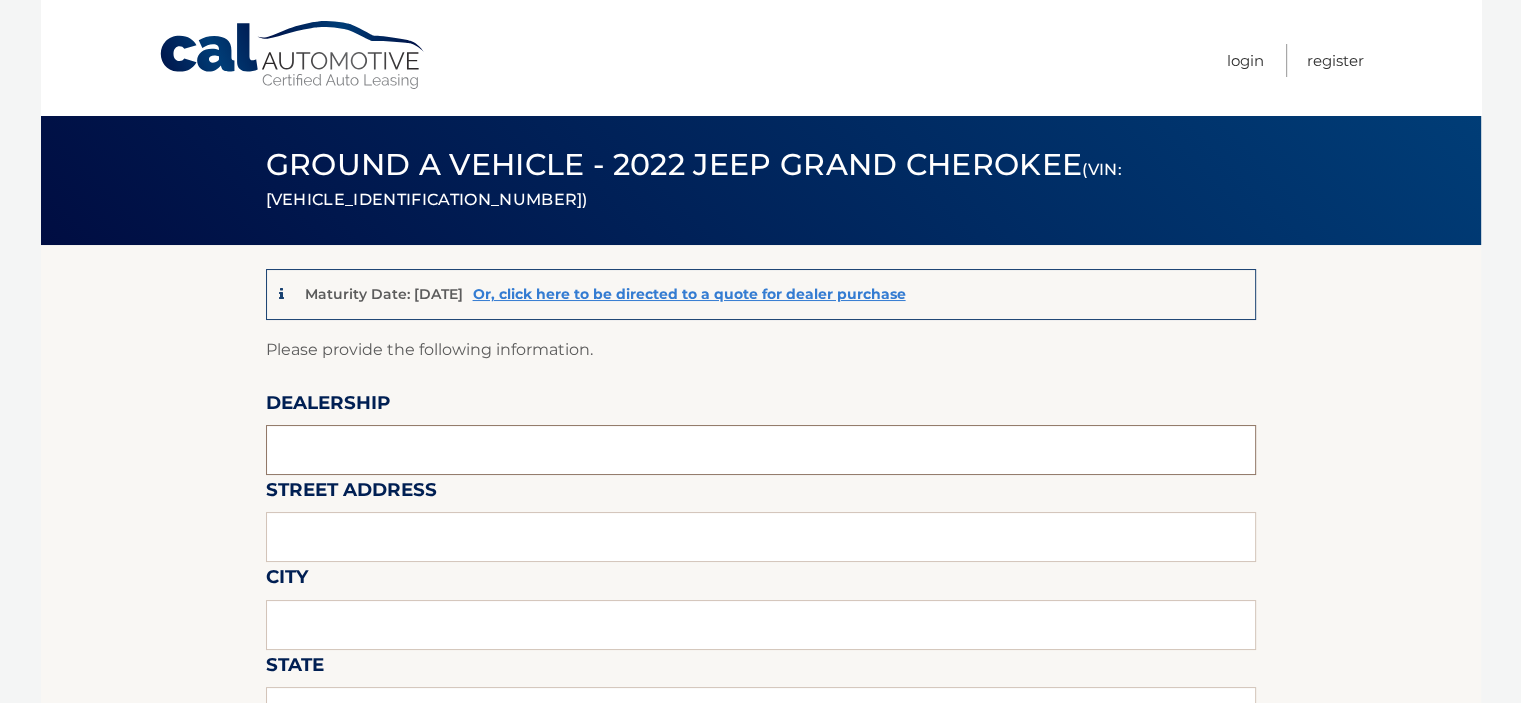 click at bounding box center (761, 450) 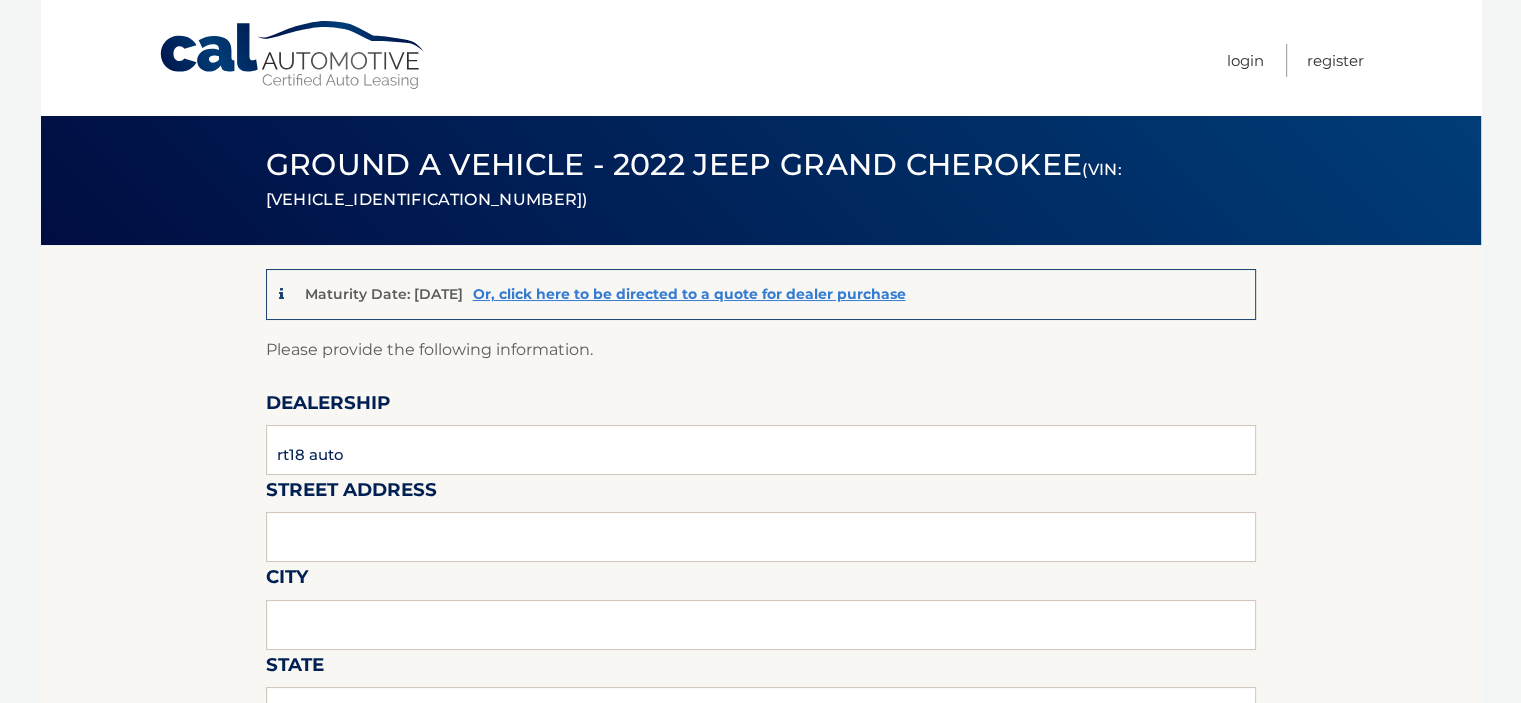 type on "[NUMBER] [STREET]" 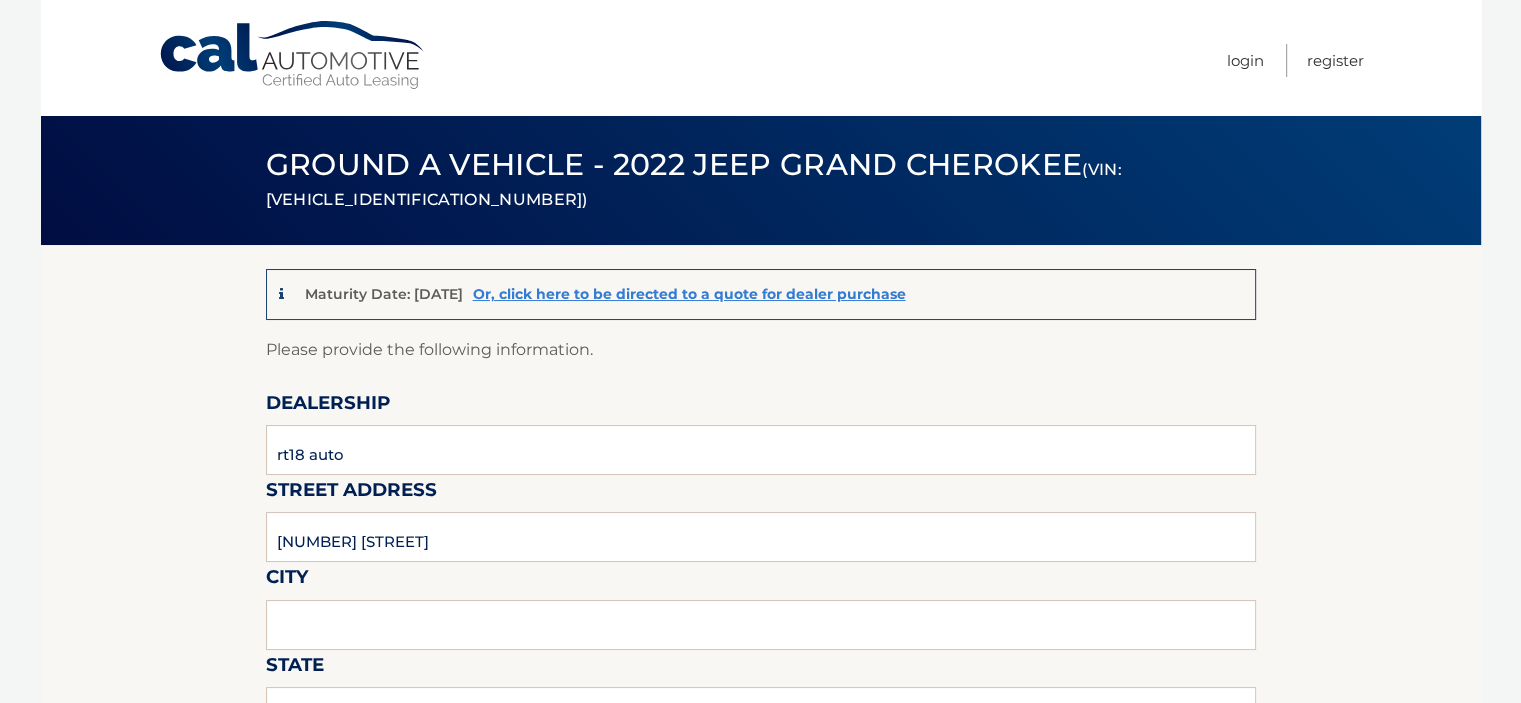 type on "[CITY]" 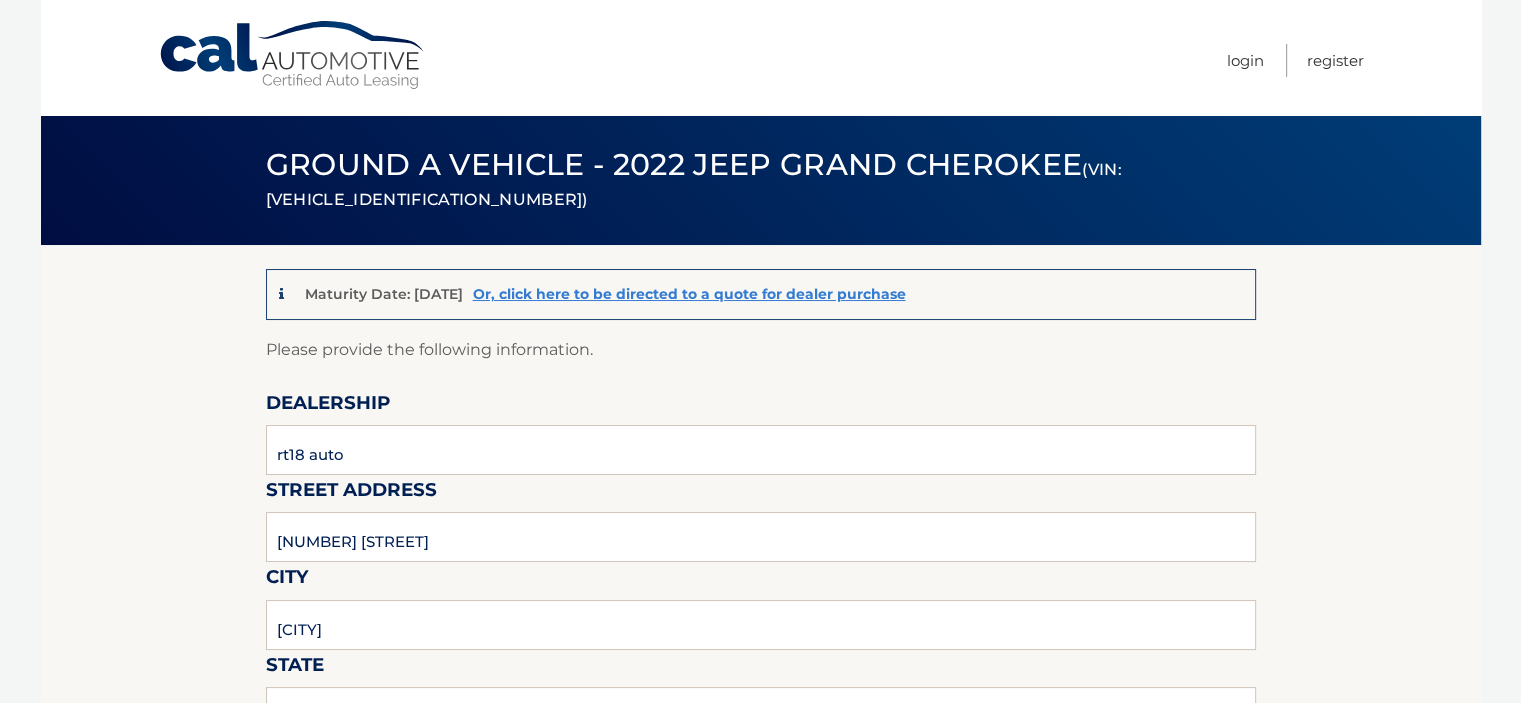 type on "08816" 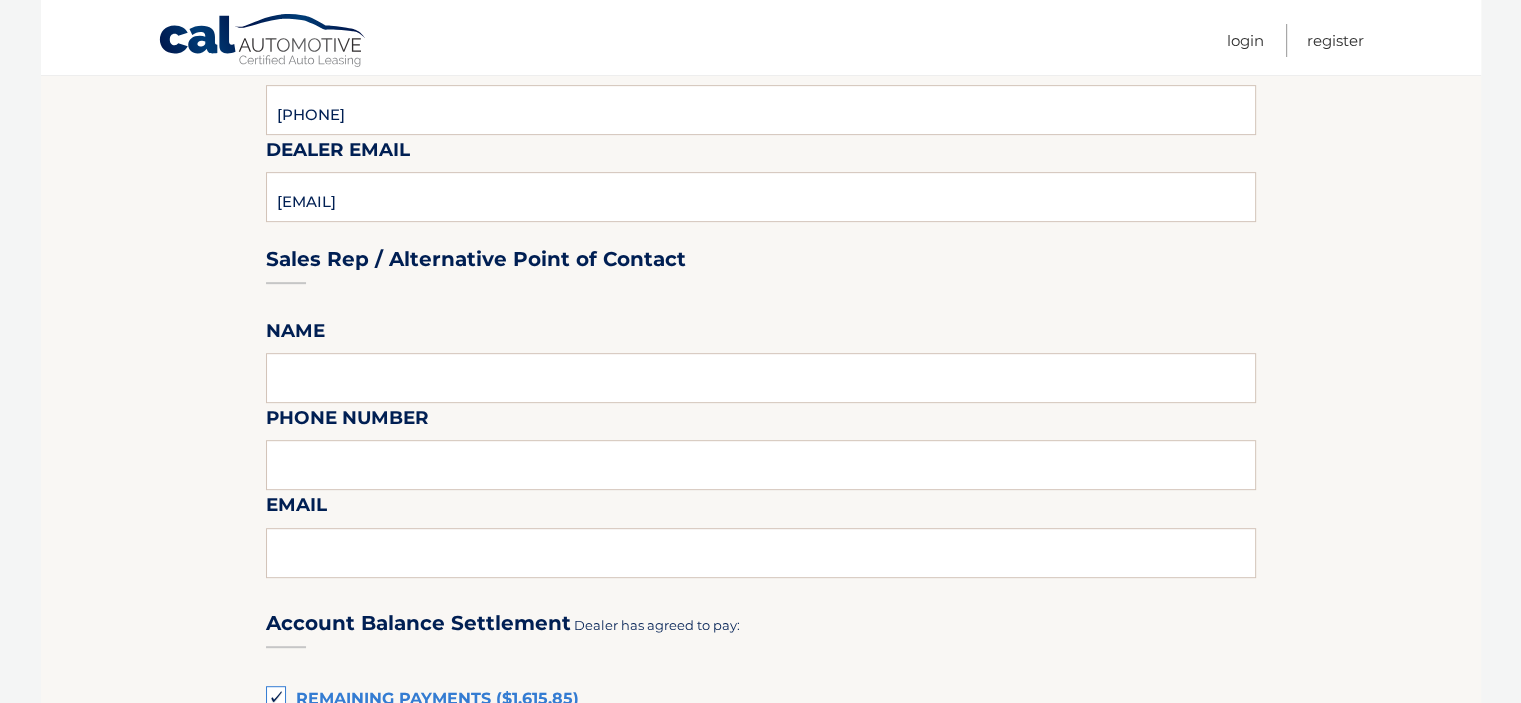scroll, scrollTop: 900, scrollLeft: 0, axis: vertical 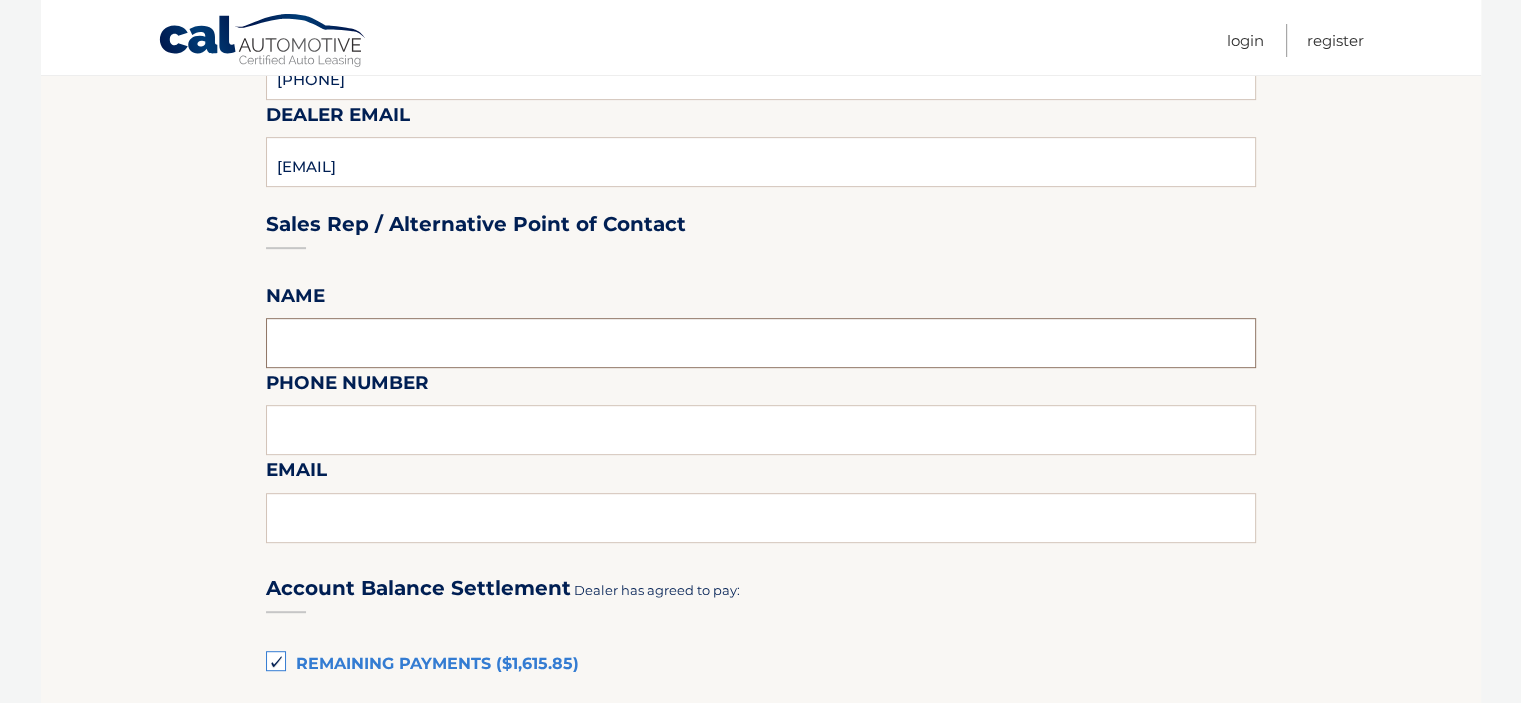 click at bounding box center [761, 343] 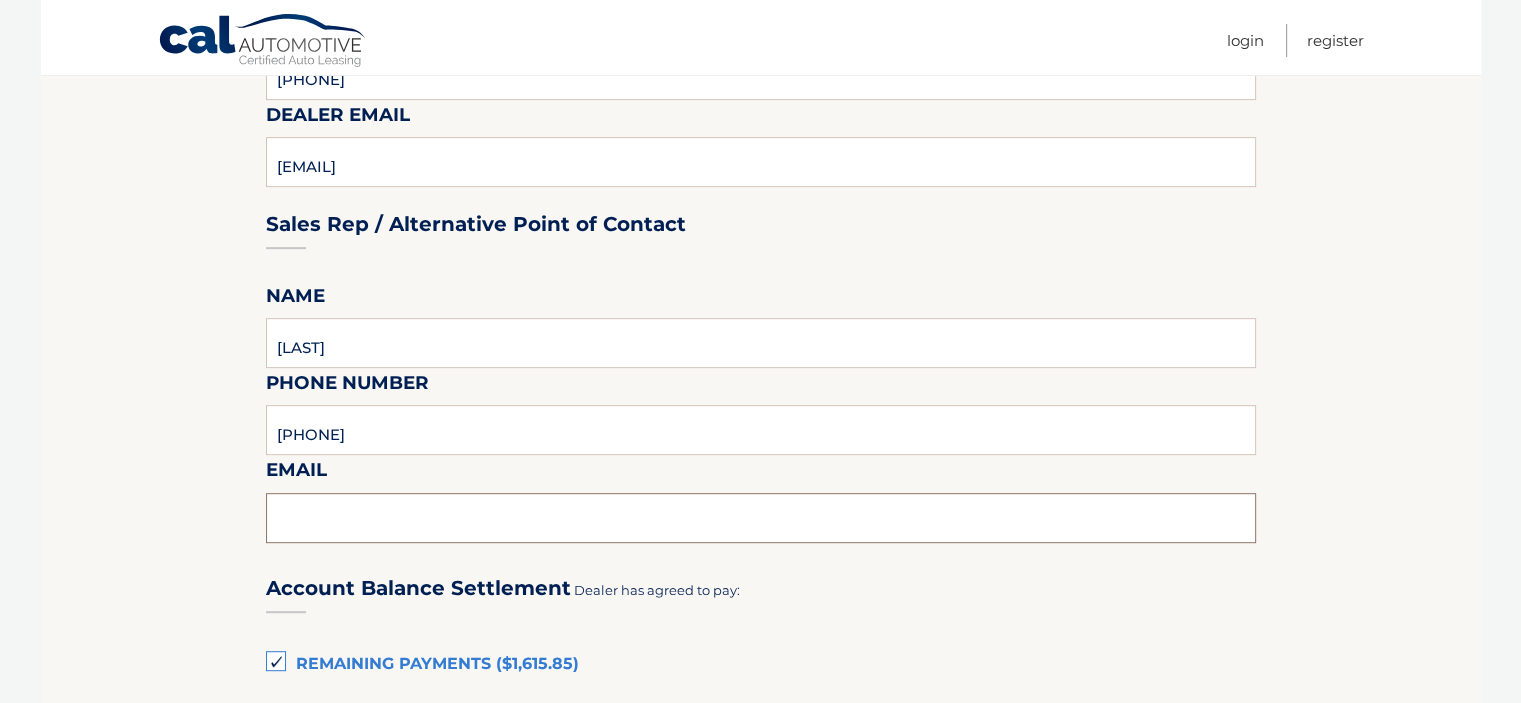 type on "abrown@rt18auto.com" 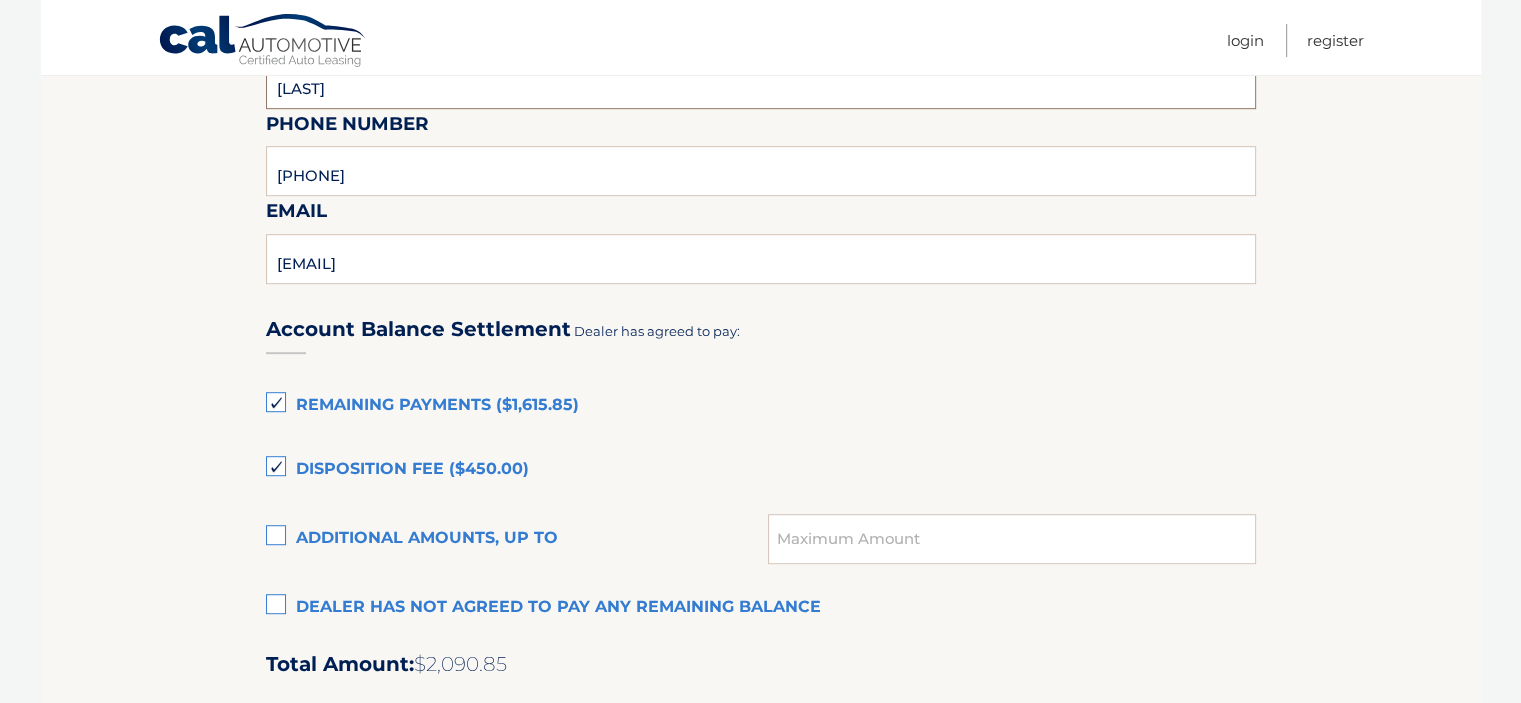scroll, scrollTop: 1100, scrollLeft: 0, axis: vertical 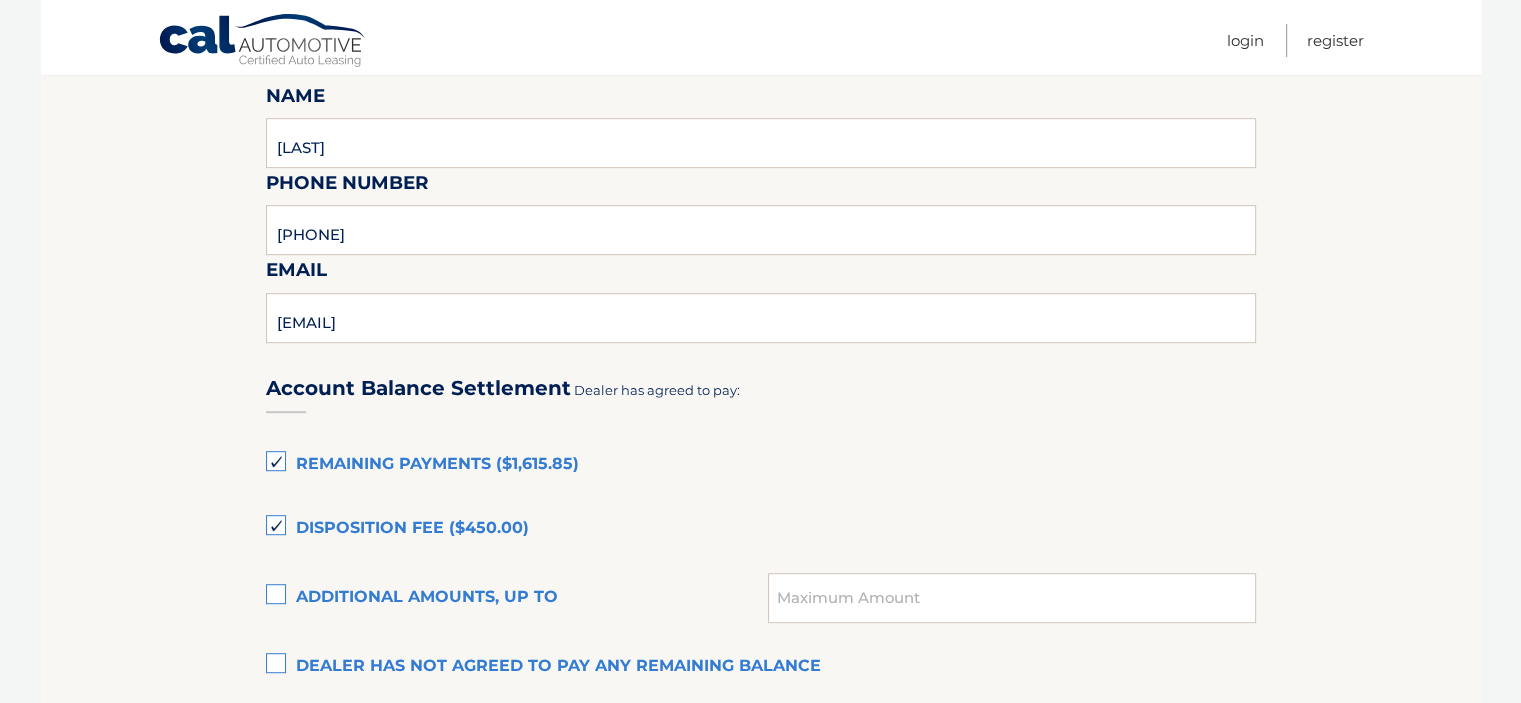 click on "Remaining Payments ($1,615.85)" at bounding box center (761, 465) 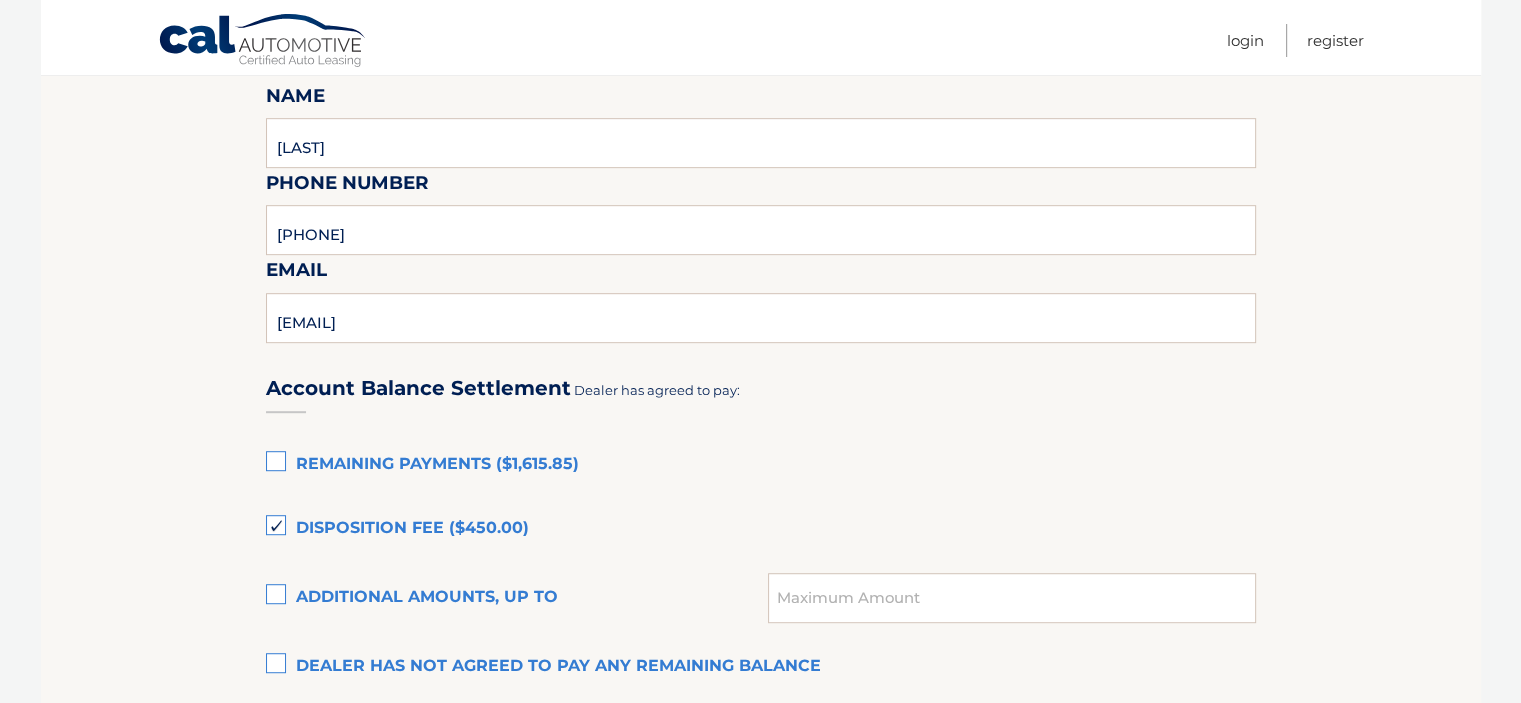 click on "Remaining Payments ($1,615.85)" at bounding box center [761, 465] 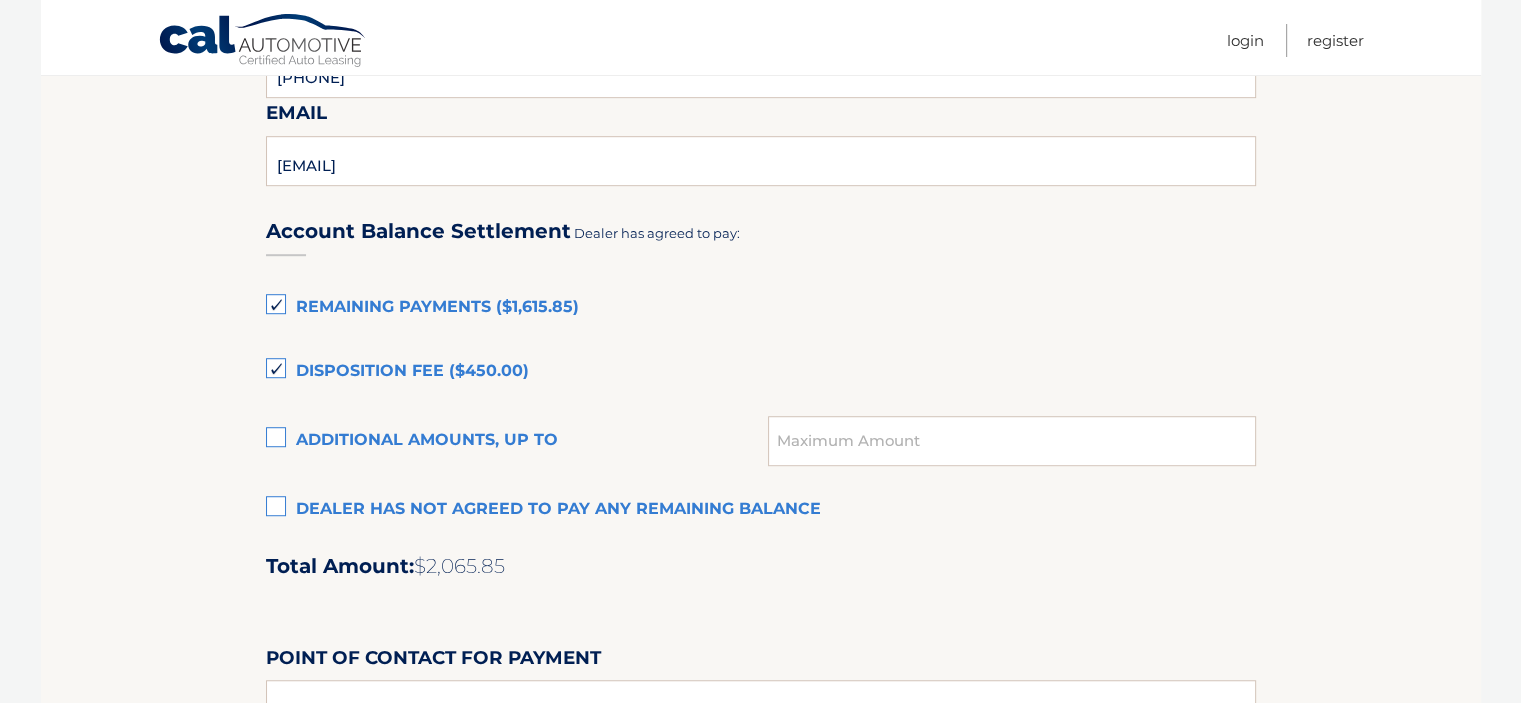 scroll, scrollTop: 1400, scrollLeft: 0, axis: vertical 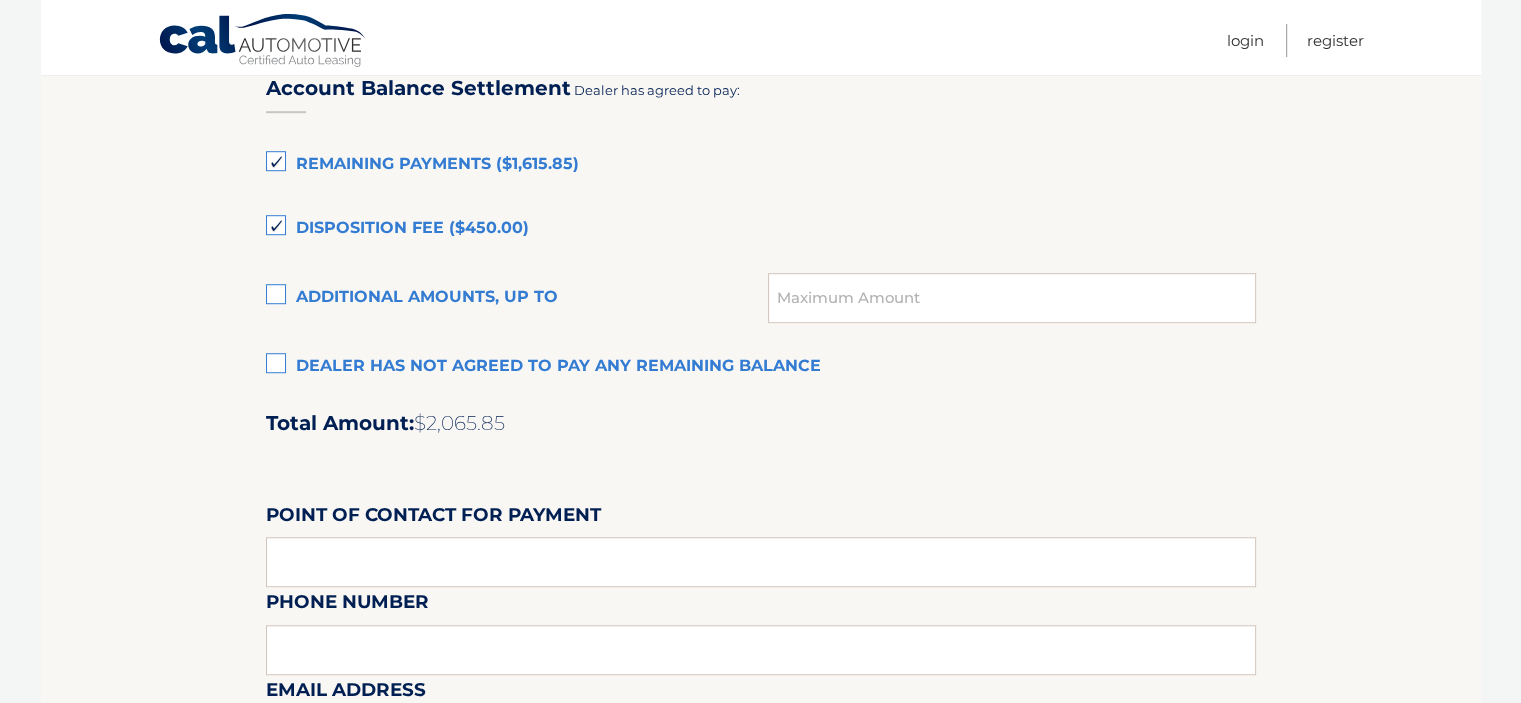 click on "Dealer has not agreed to pay any remaining balance" at bounding box center (761, 367) 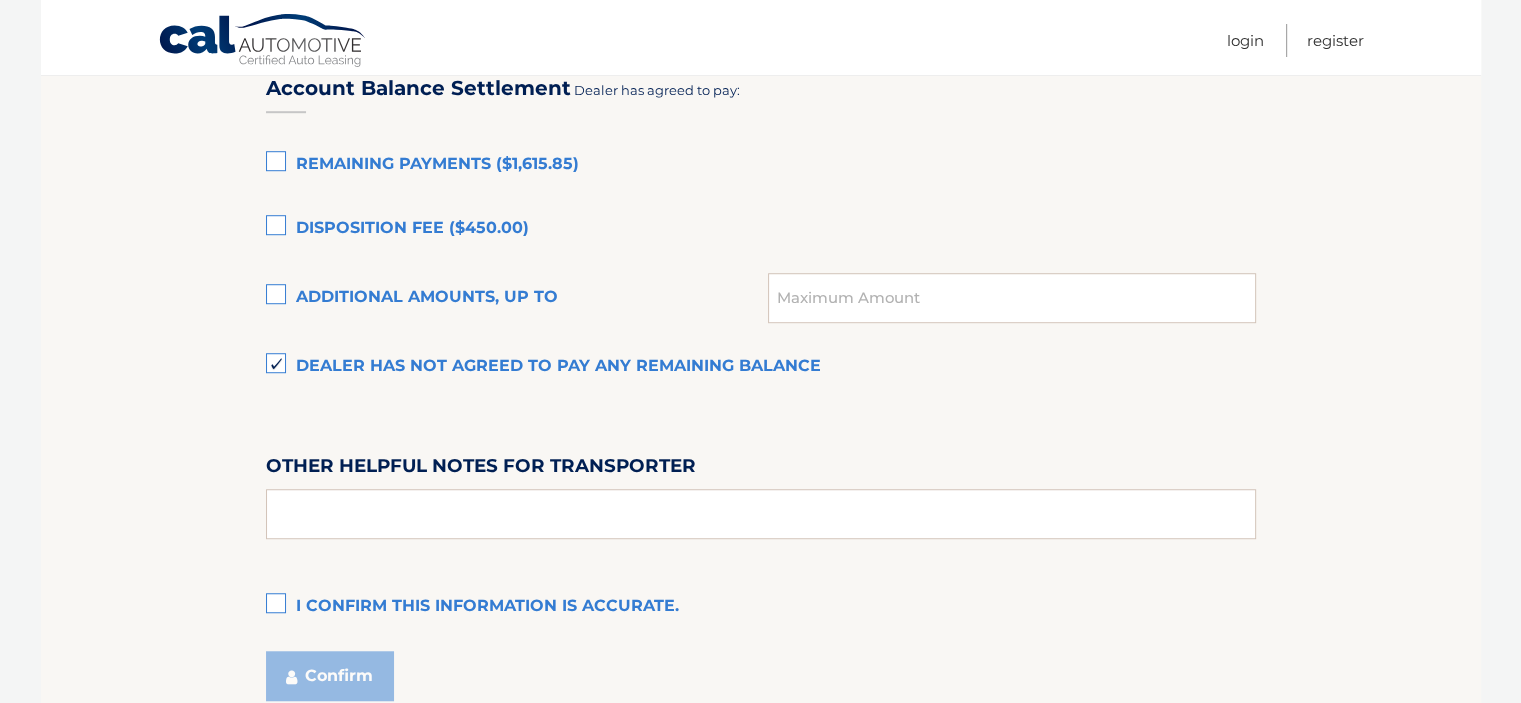 click on "Remaining Payments ($1,615.85)" at bounding box center [761, 165] 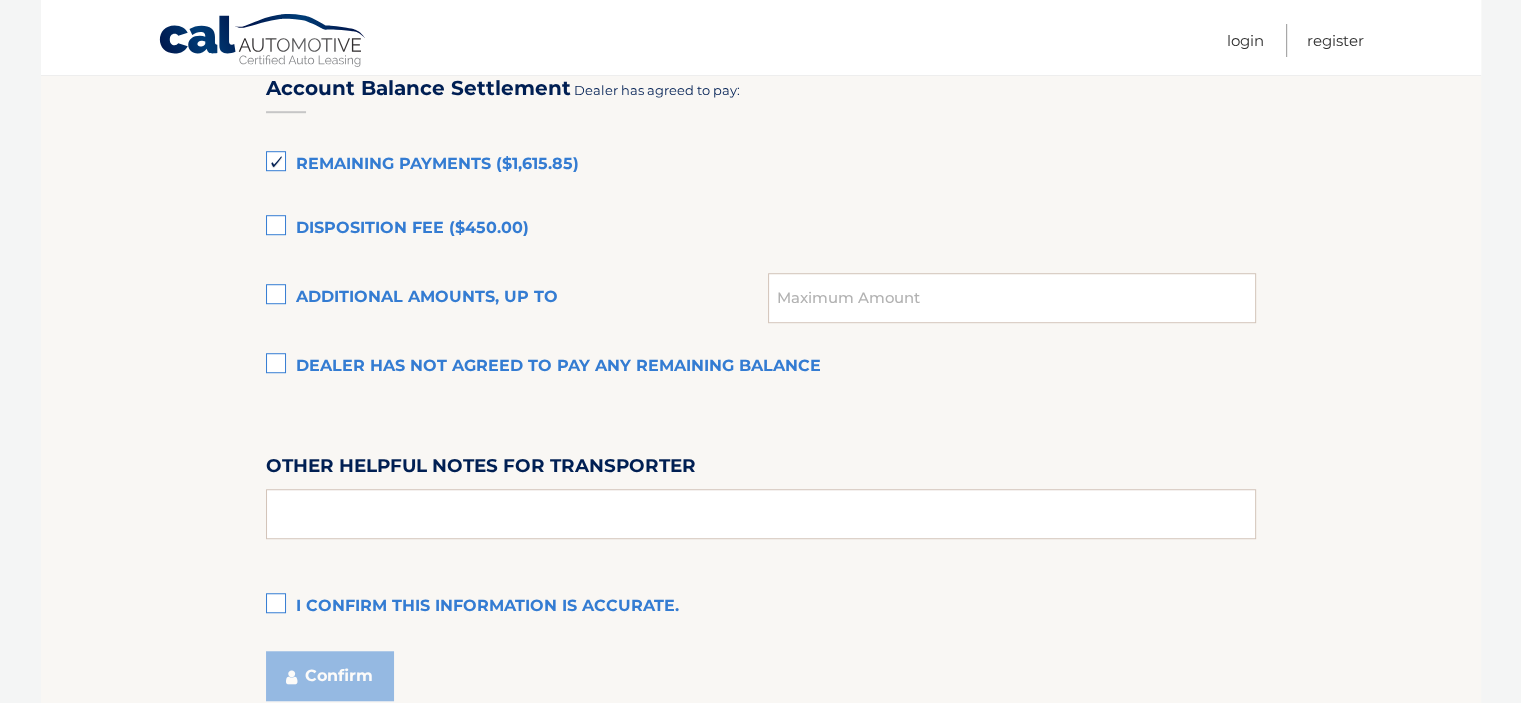 click on "Disposition Fee ($450.00)" at bounding box center (761, 229) 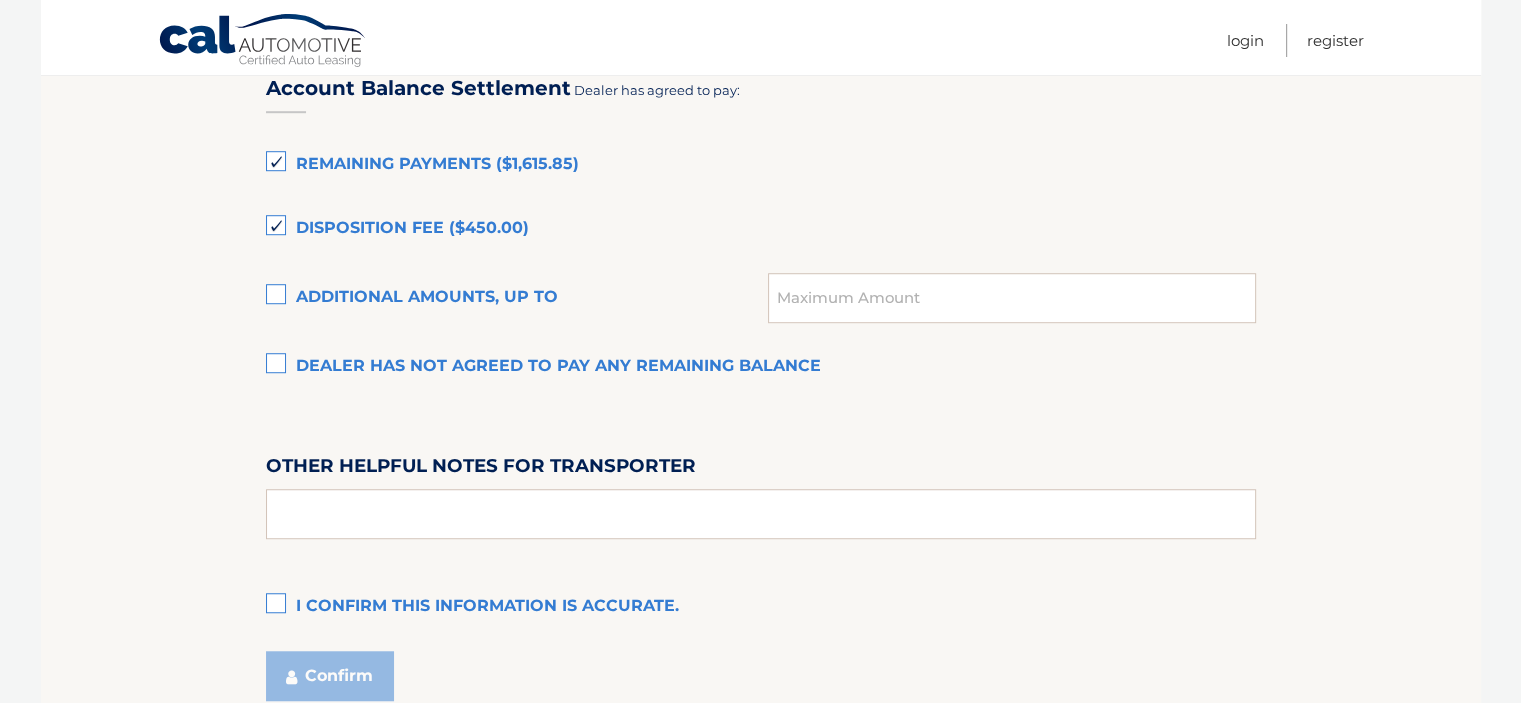 click on "Maturity Date: 09/06/2025
Or, click here to be directed to a quote for dealer purchase
Dealership" at bounding box center [761, -215] 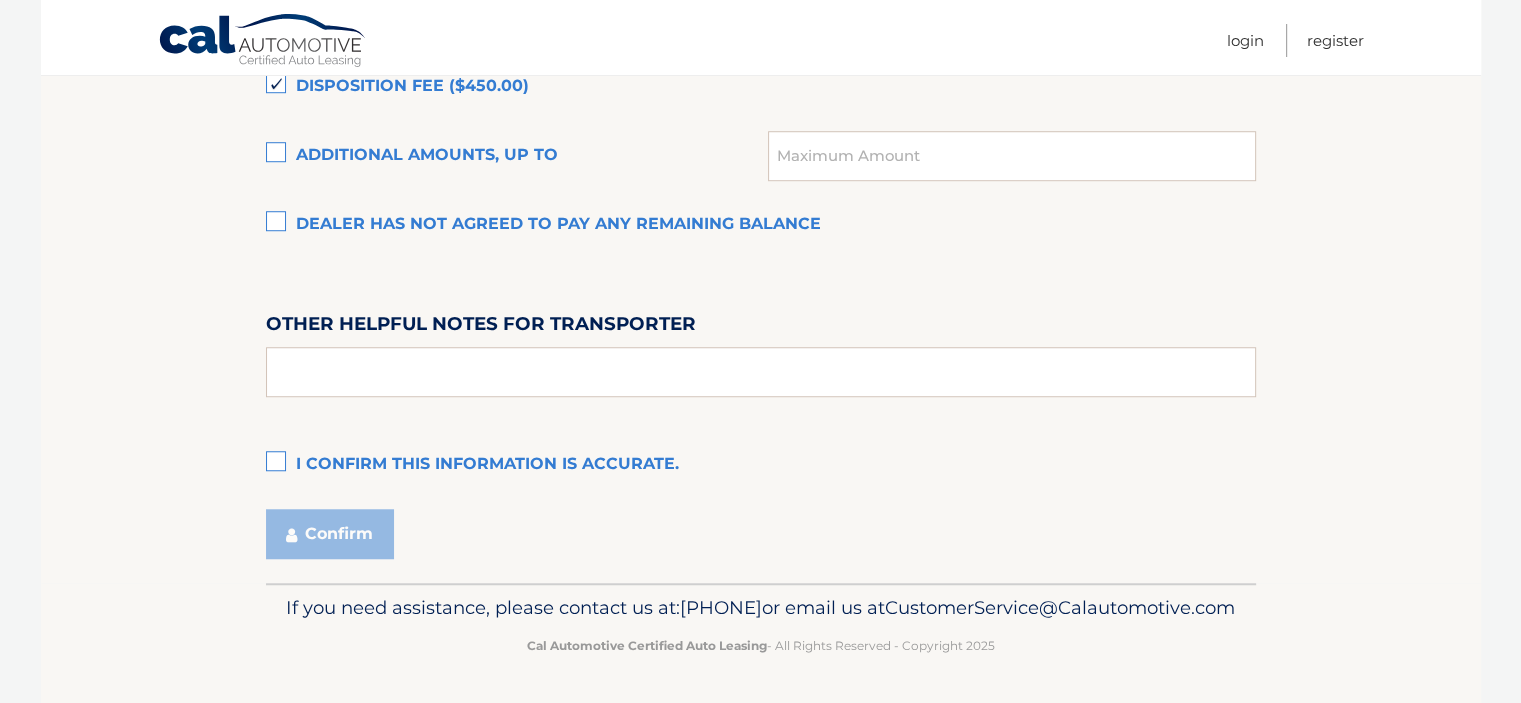 scroll, scrollTop: 1572, scrollLeft: 0, axis: vertical 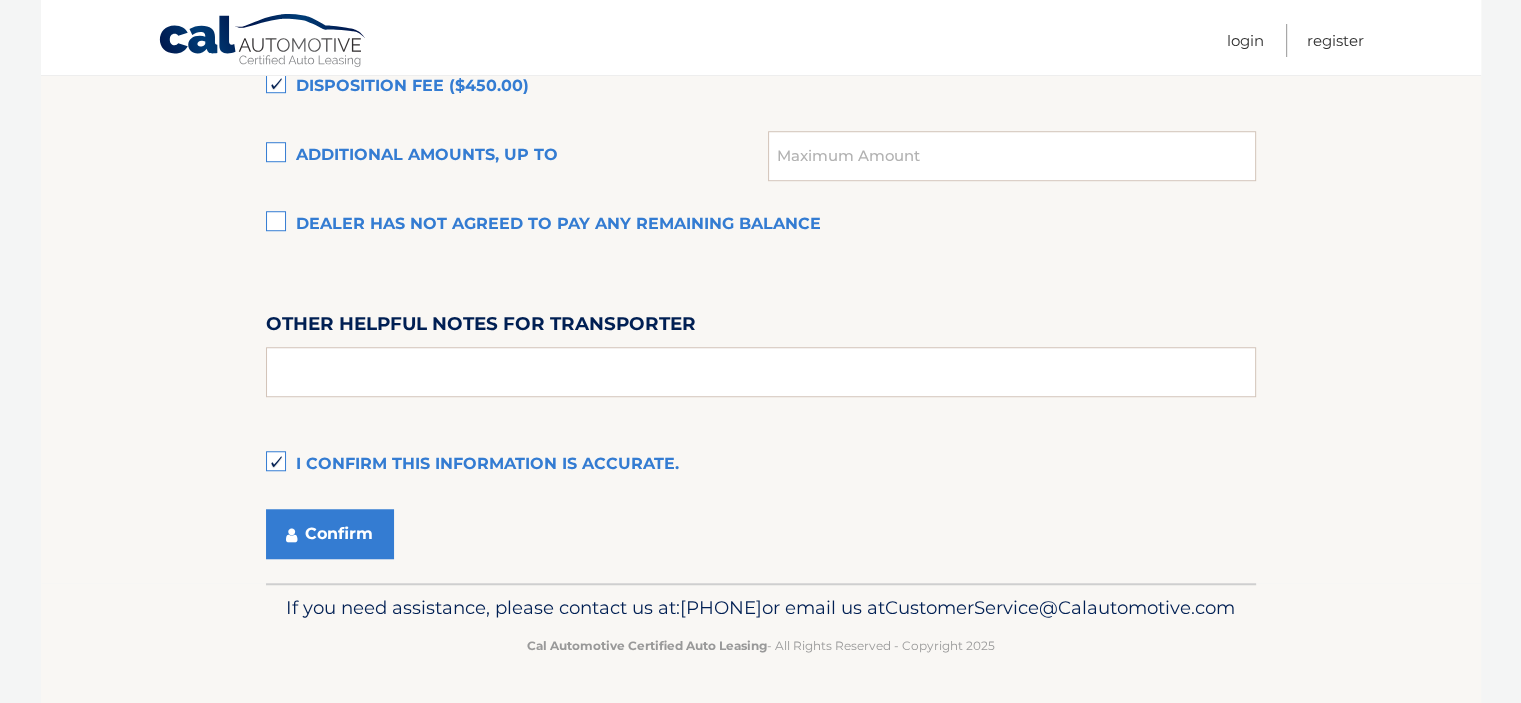 click on "I confirm this information is accurate." at bounding box center (761, 465) 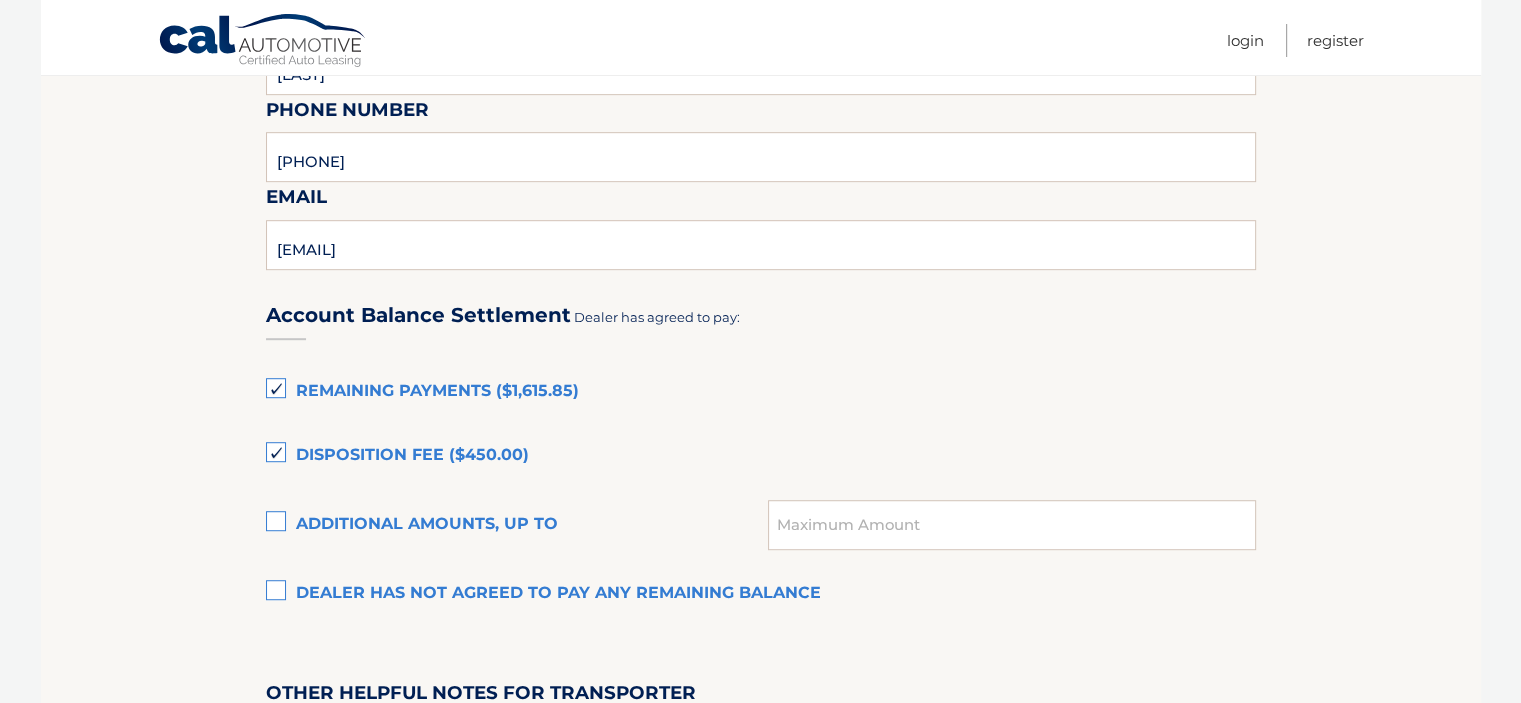 scroll, scrollTop: 1172, scrollLeft: 0, axis: vertical 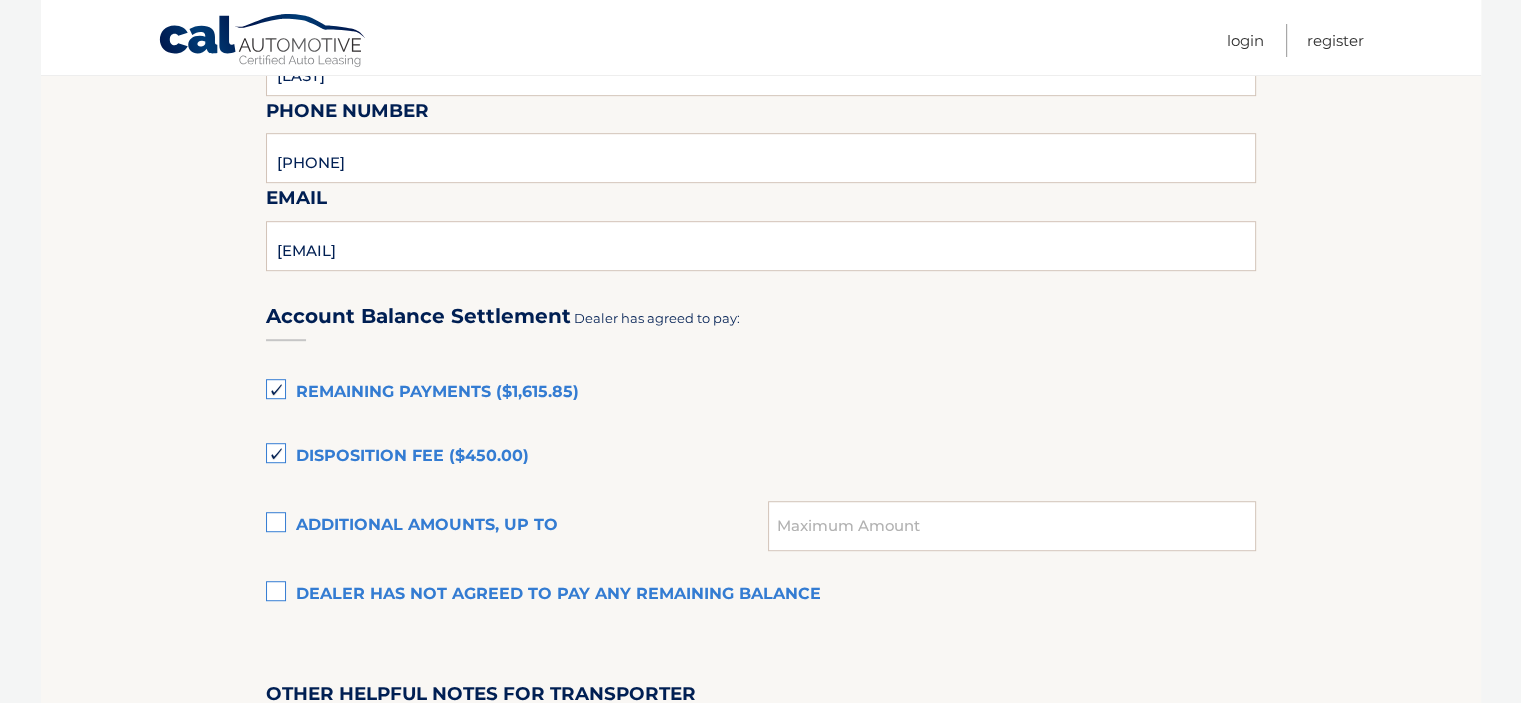click on "Remaining Payments ($1,615.85)" at bounding box center [761, 393] 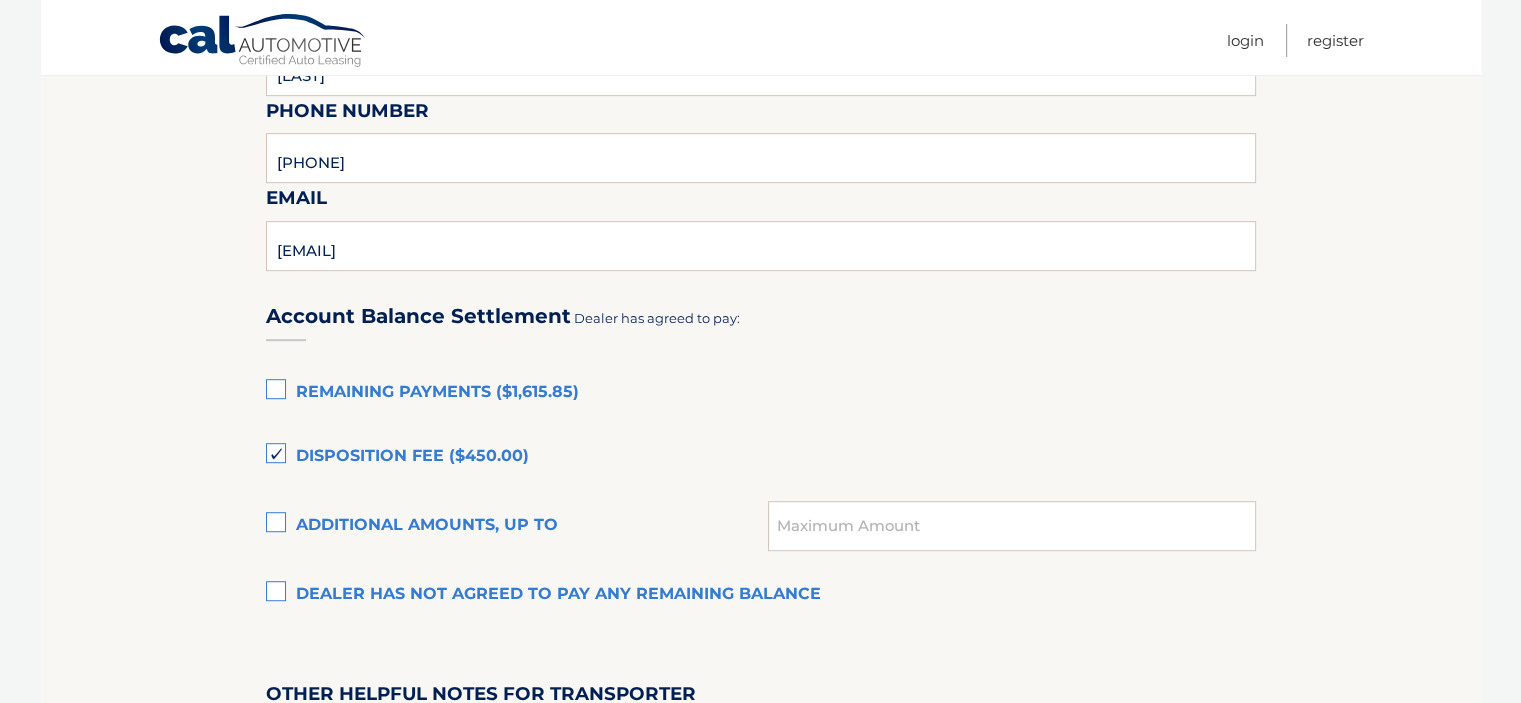 click on "Disposition Fee ($450.00)" at bounding box center (761, 457) 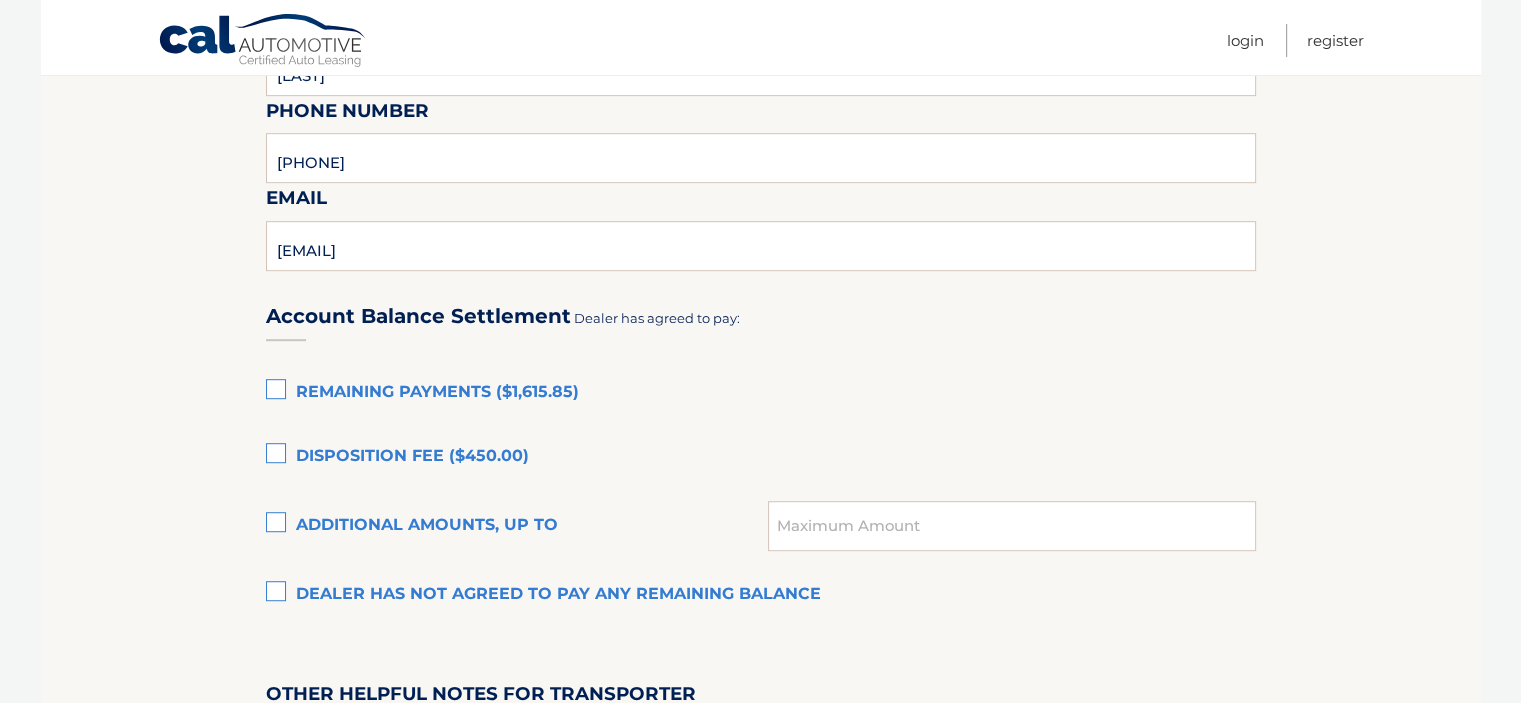 click on "Maturity Date: 09/06/2025
Or, click here to be directed to a quote for dealer purchase
Dealership" at bounding box center (761, 13) 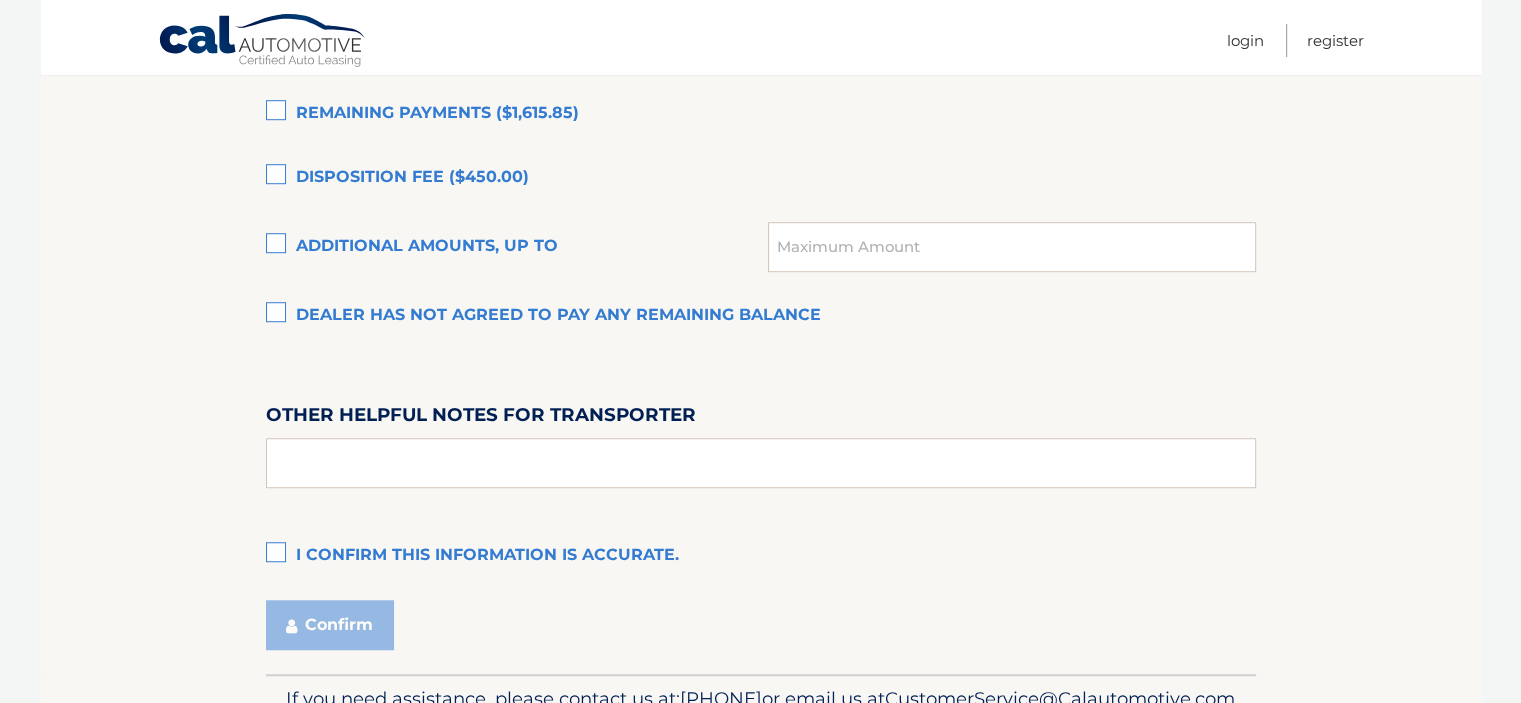 scroll, scrollTop: 1372, scrollLeft: 0, axis: vertical 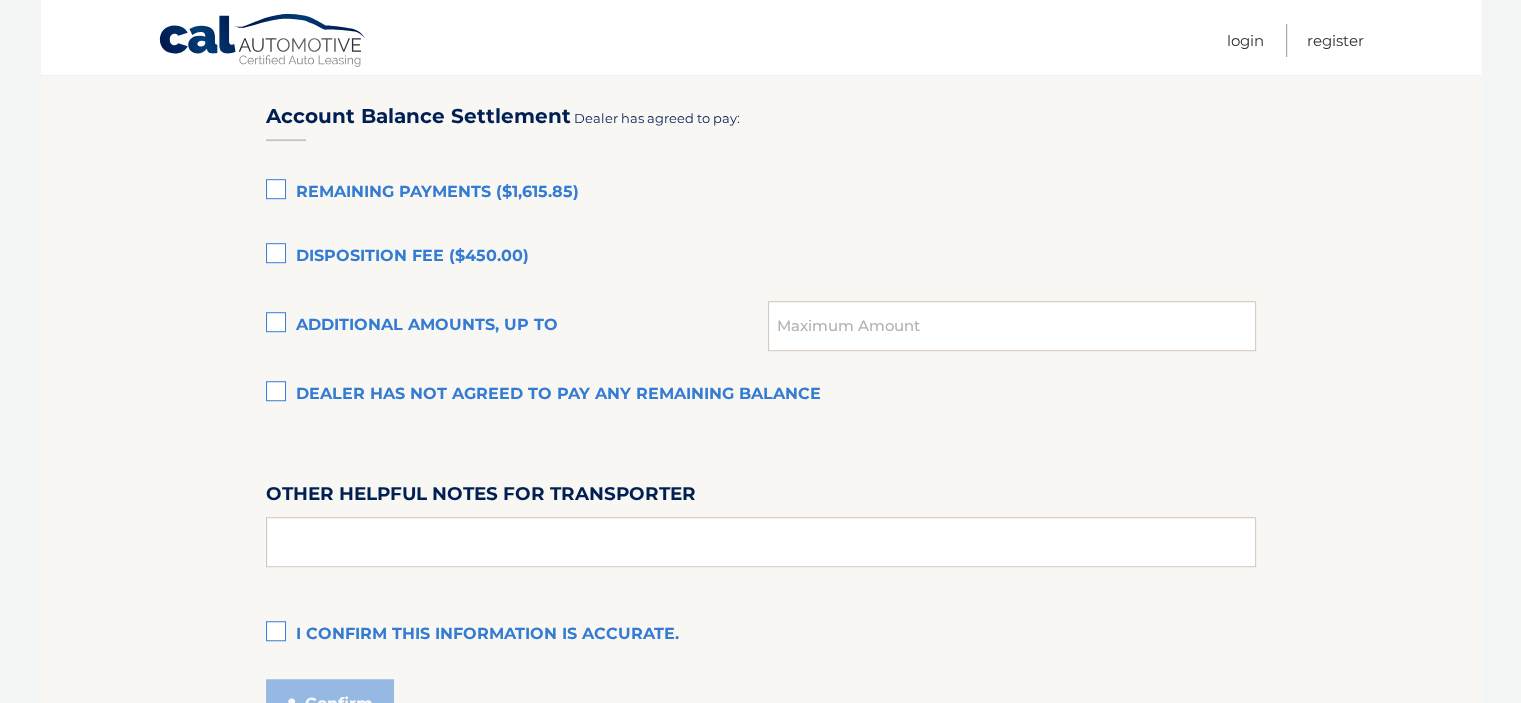 click on "Remaining Payments ($1,615.85)" at bounding box center (761, 193) 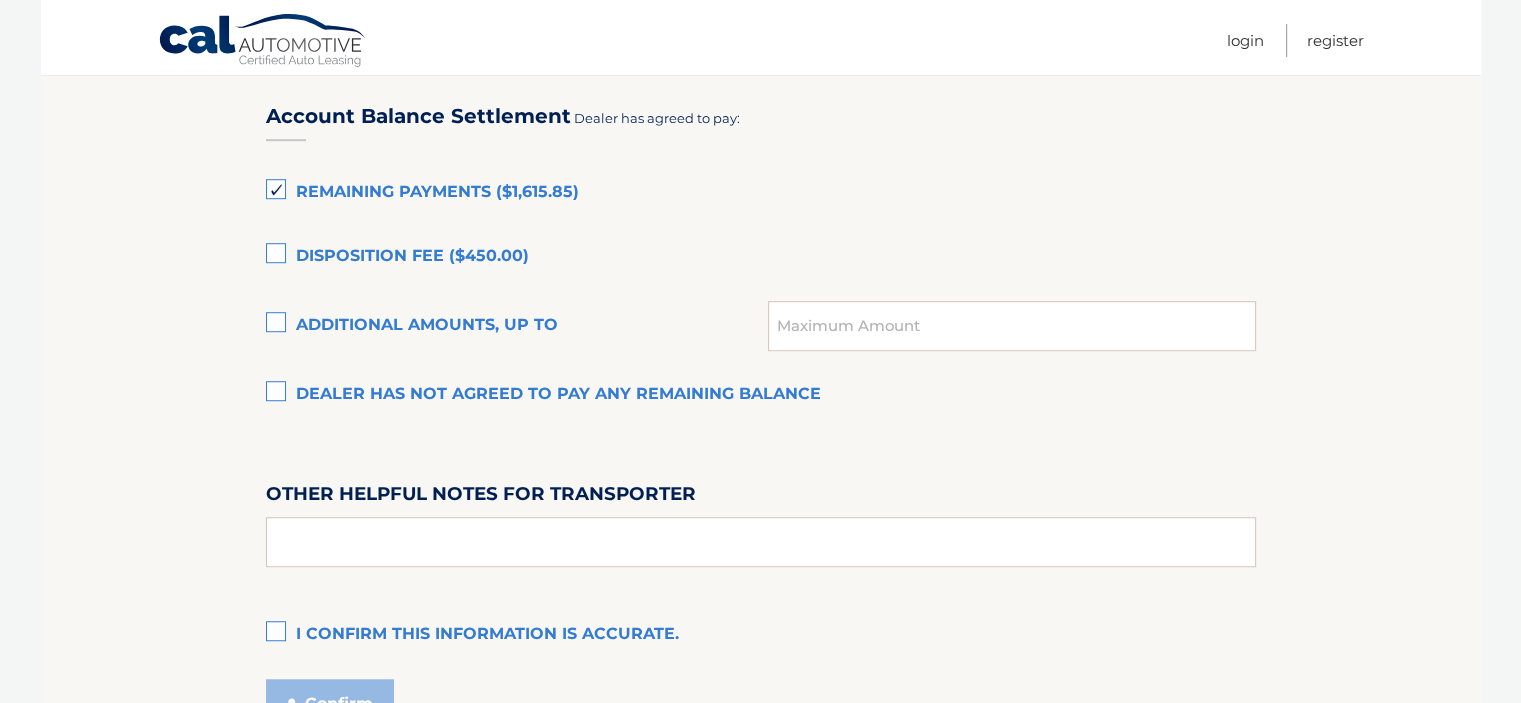 click on "Remaining Payments ($1,615.85)" at bounding box center (761, 193) 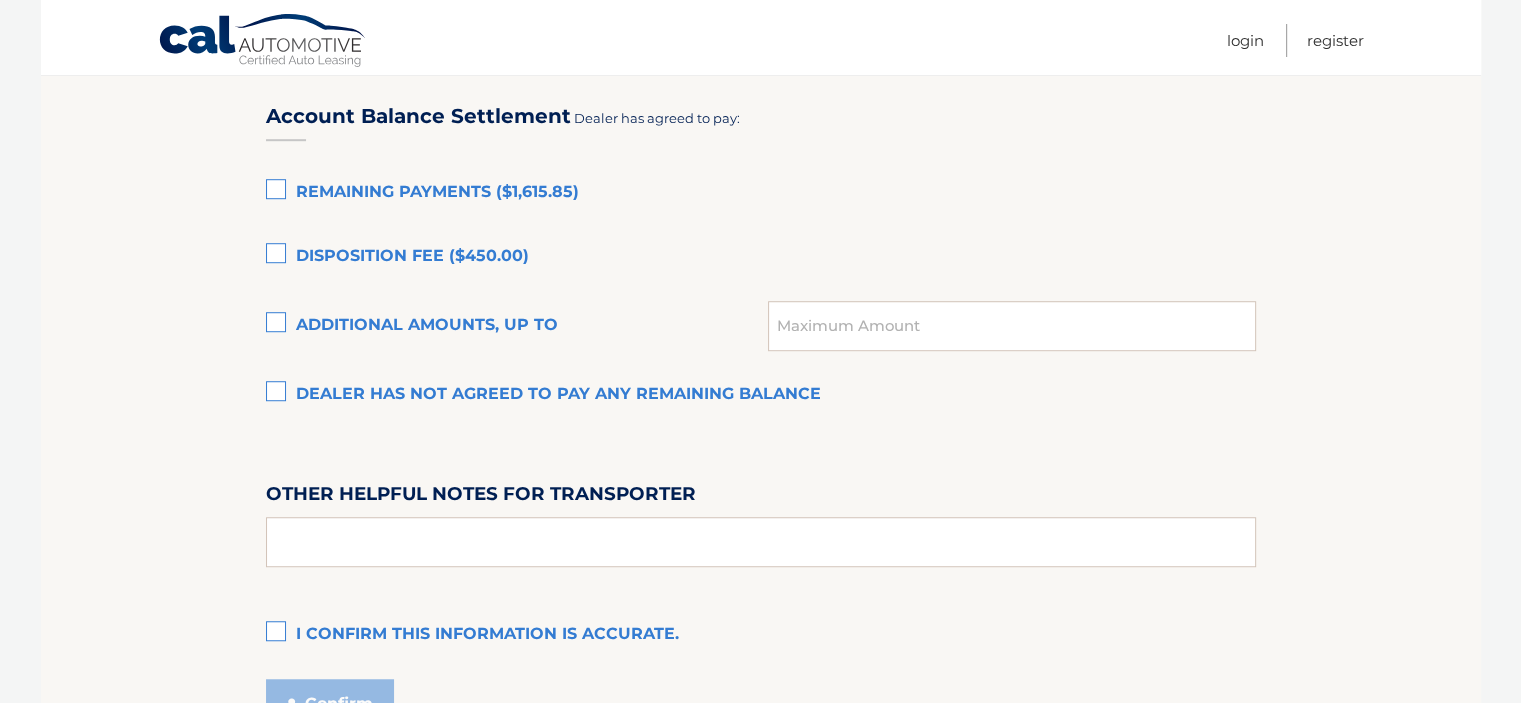 click on "Remaining Payments ($1,615.85)" at bounding box center (761, 193) 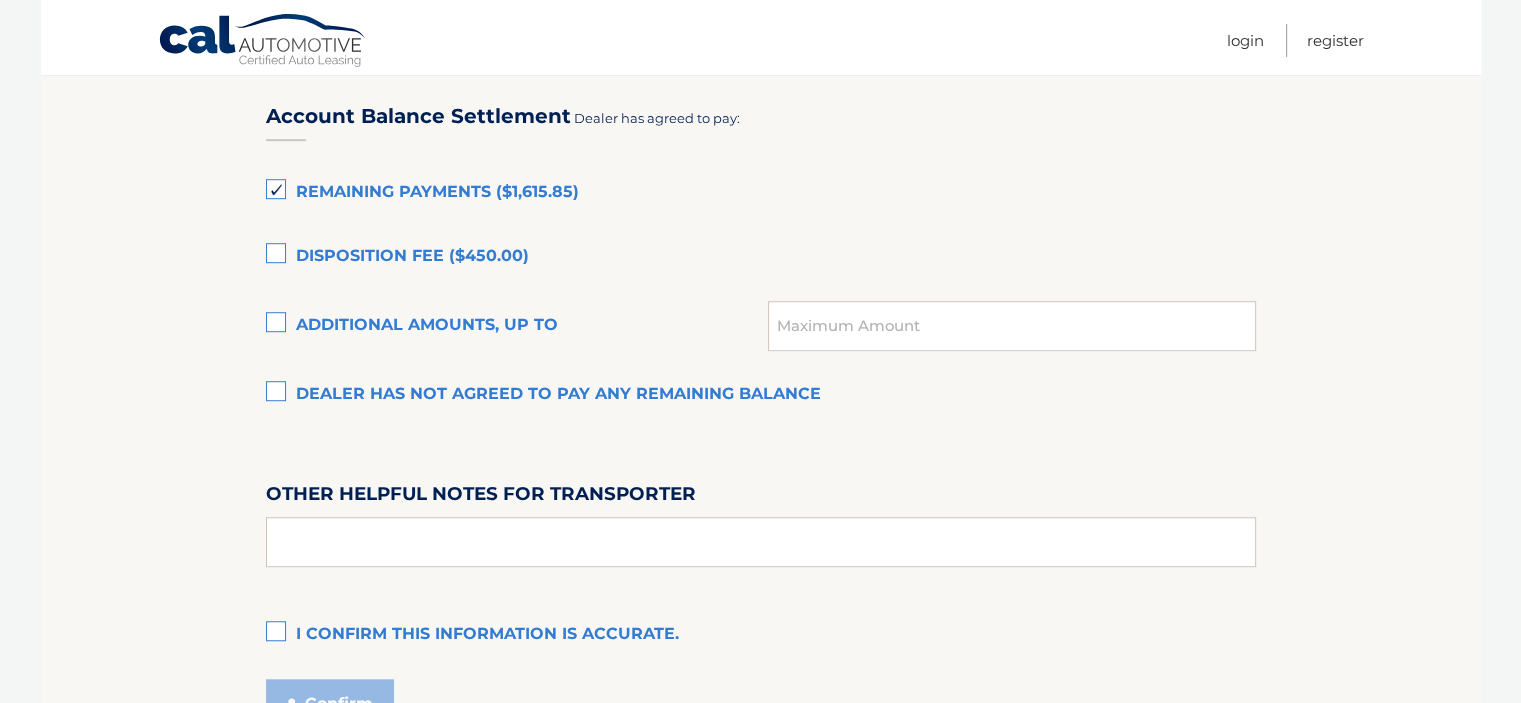 click on "Remaining Payments ($1,615.85)" at bounding box center (761, 193) 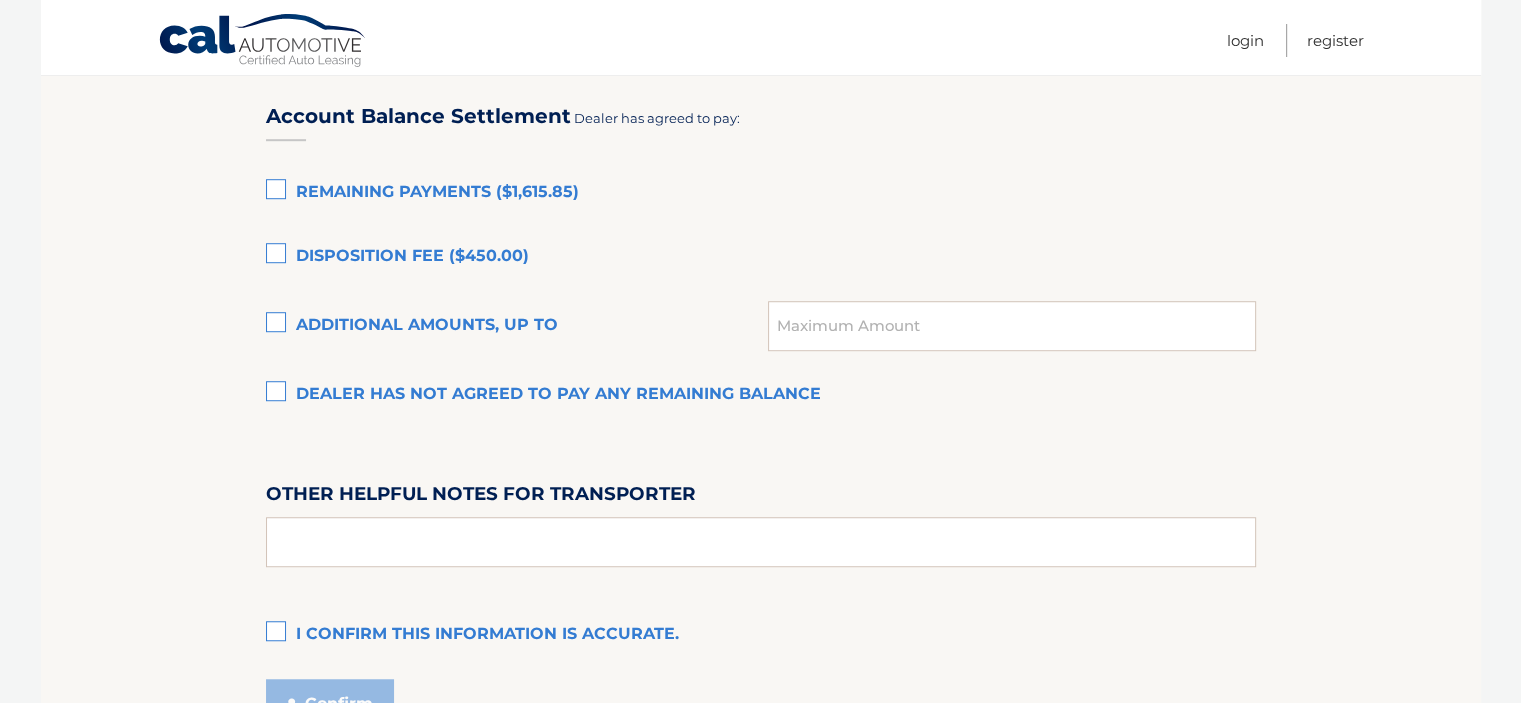click on "Remaining Payments ($1,615.85)" at bounding box center (761, 193) 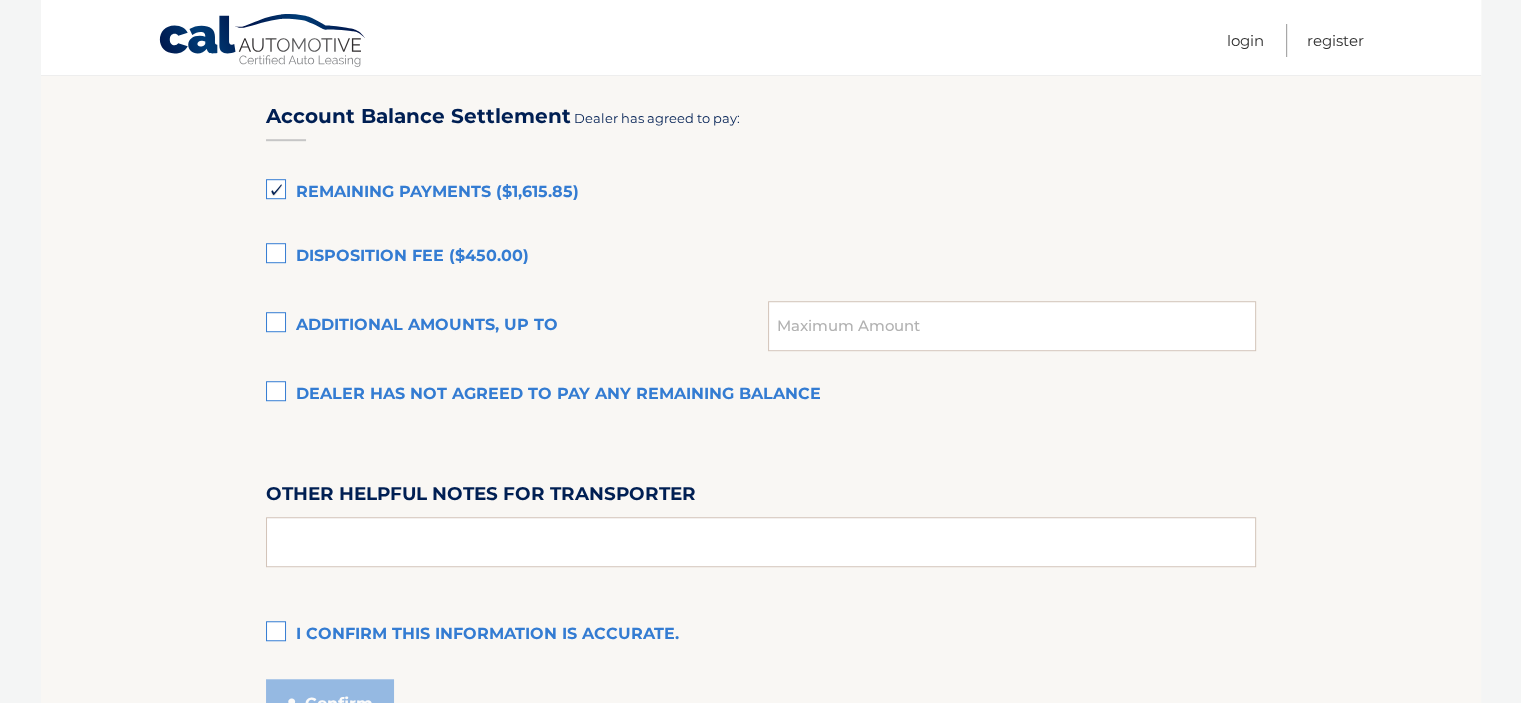 click on "Disposition Fee ($450.00)" at bounding box center [761, 257] 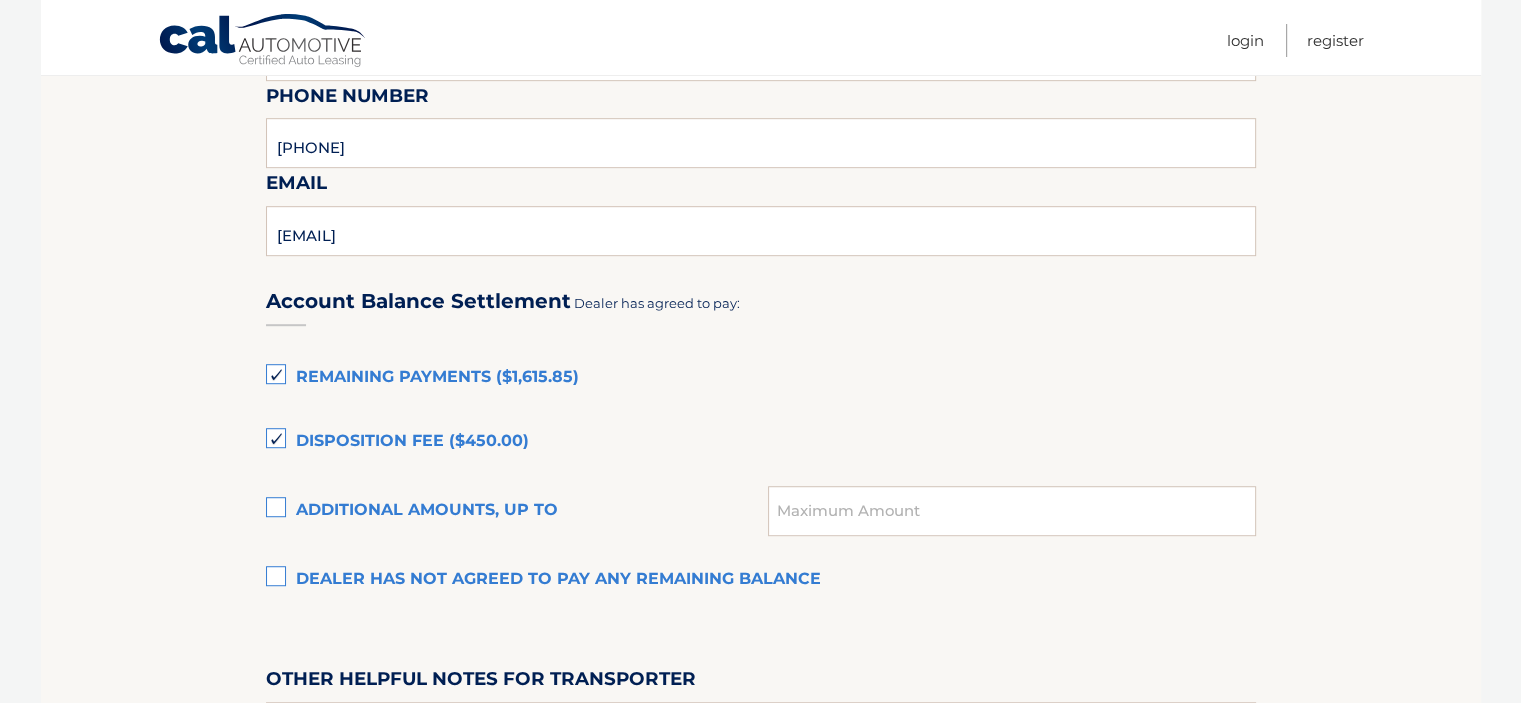 scroll, scrollTop: 1400, scrollLeft: 0, axis: vertical 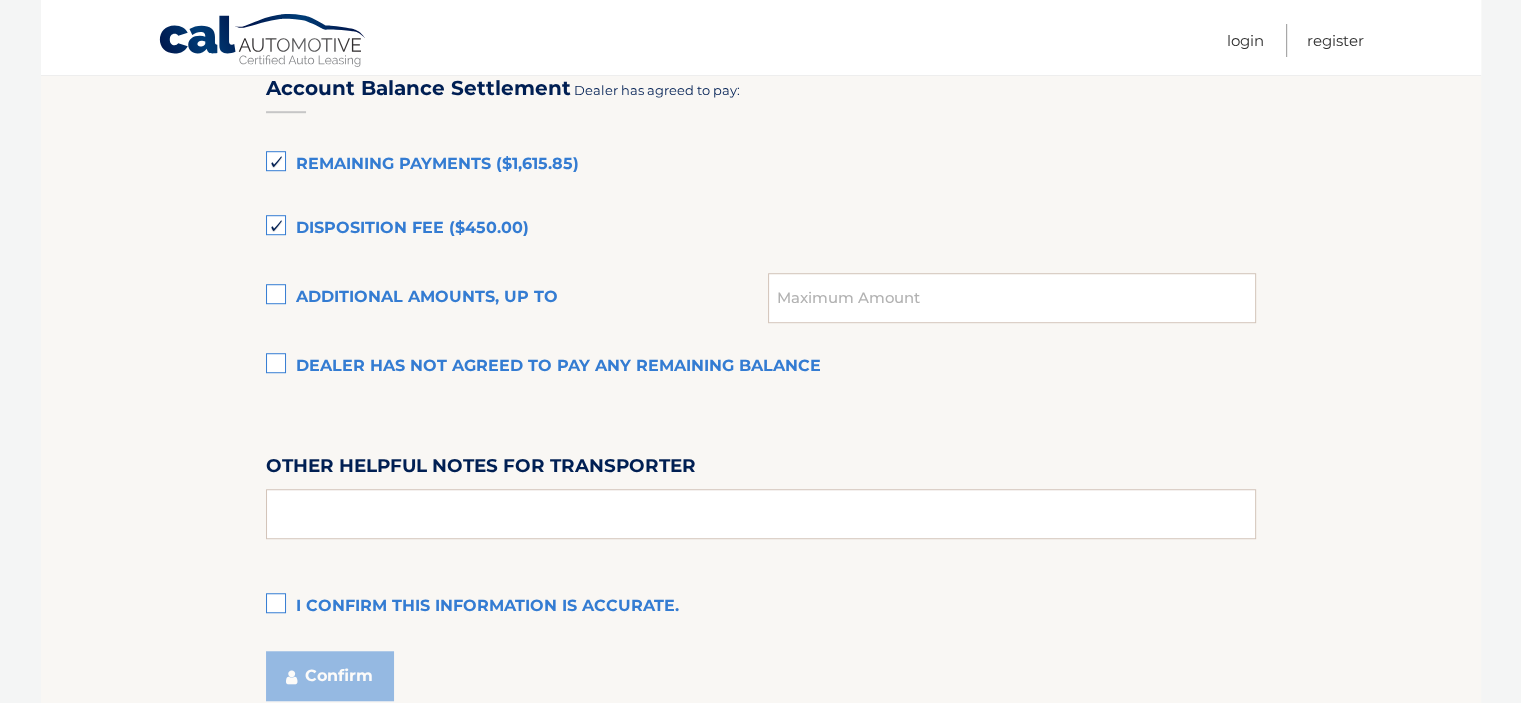 click on "Remaining Payments ($1,615.85)" at bounding box center (761, 165) 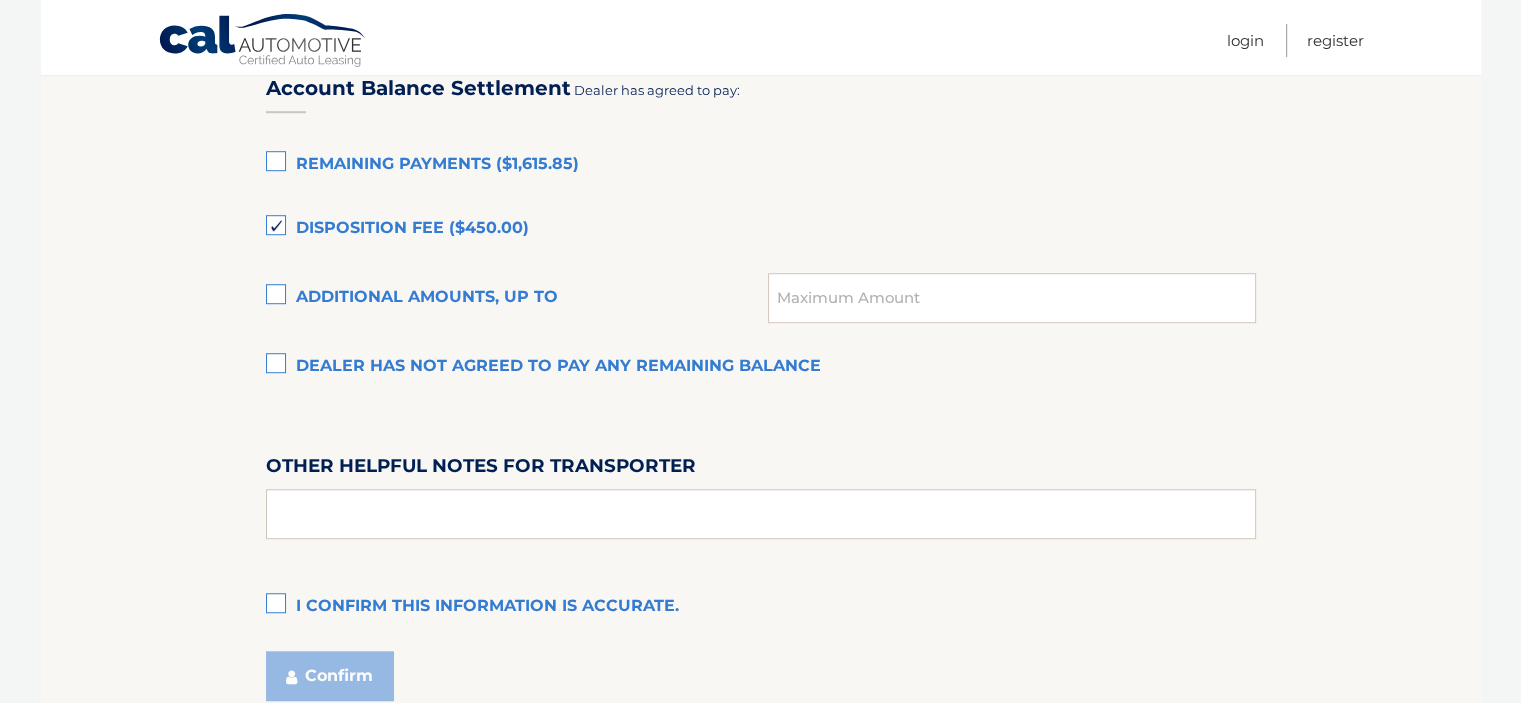 click on "Disposition Fee ($450.00)" at bounding box center (761, 229) 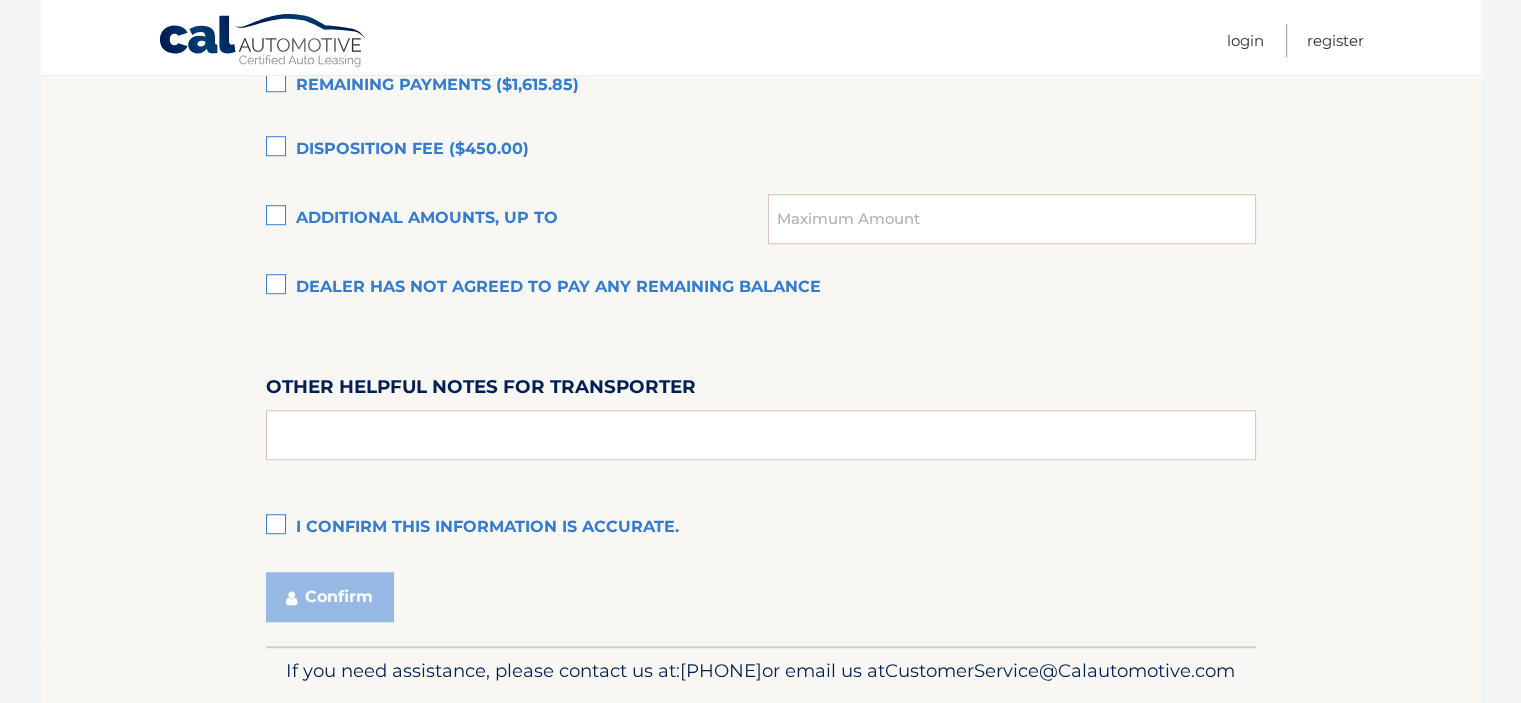 scroll, scrollTop: 1400, scrollLeft: 0, axis: vertical 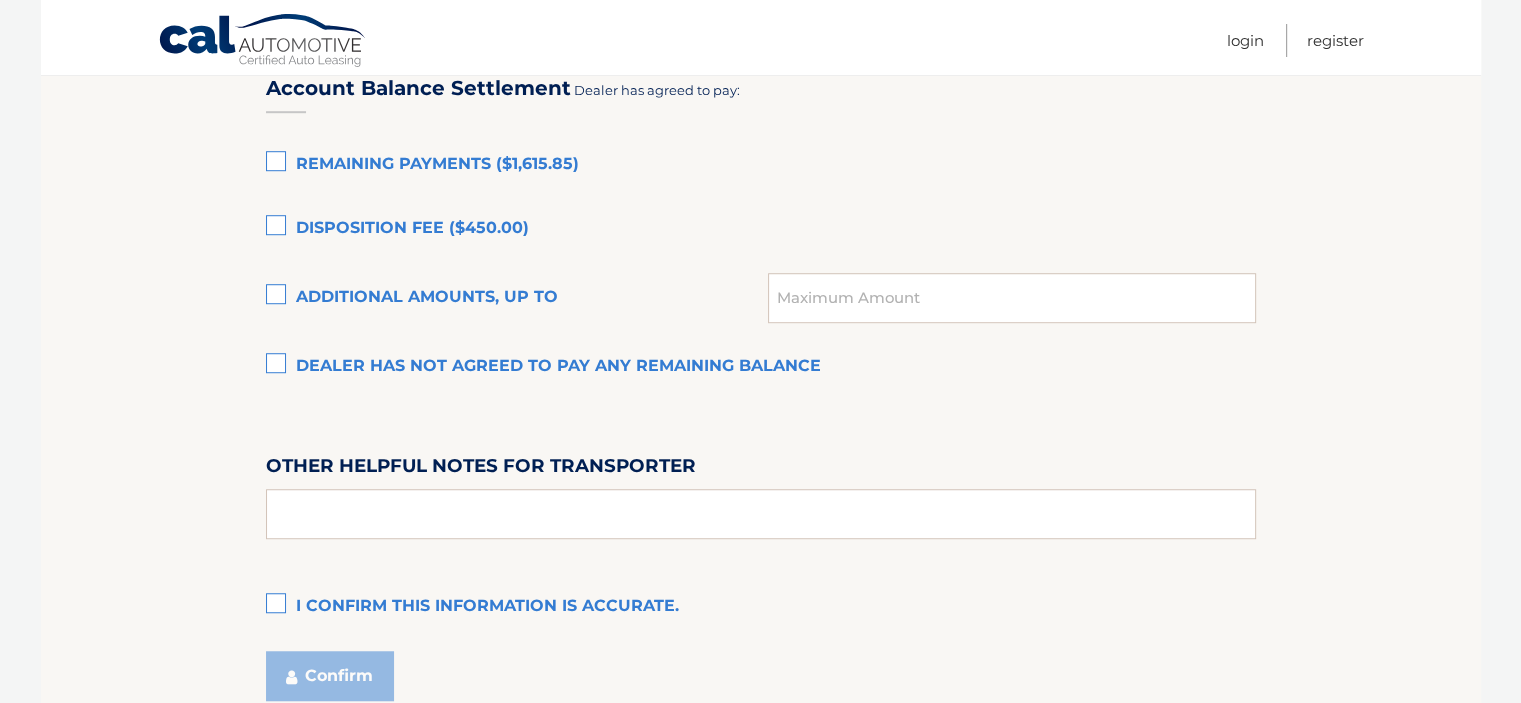 click on "Dealer has not agreed to pay any remaining balance" at bounding box center (761, 367) 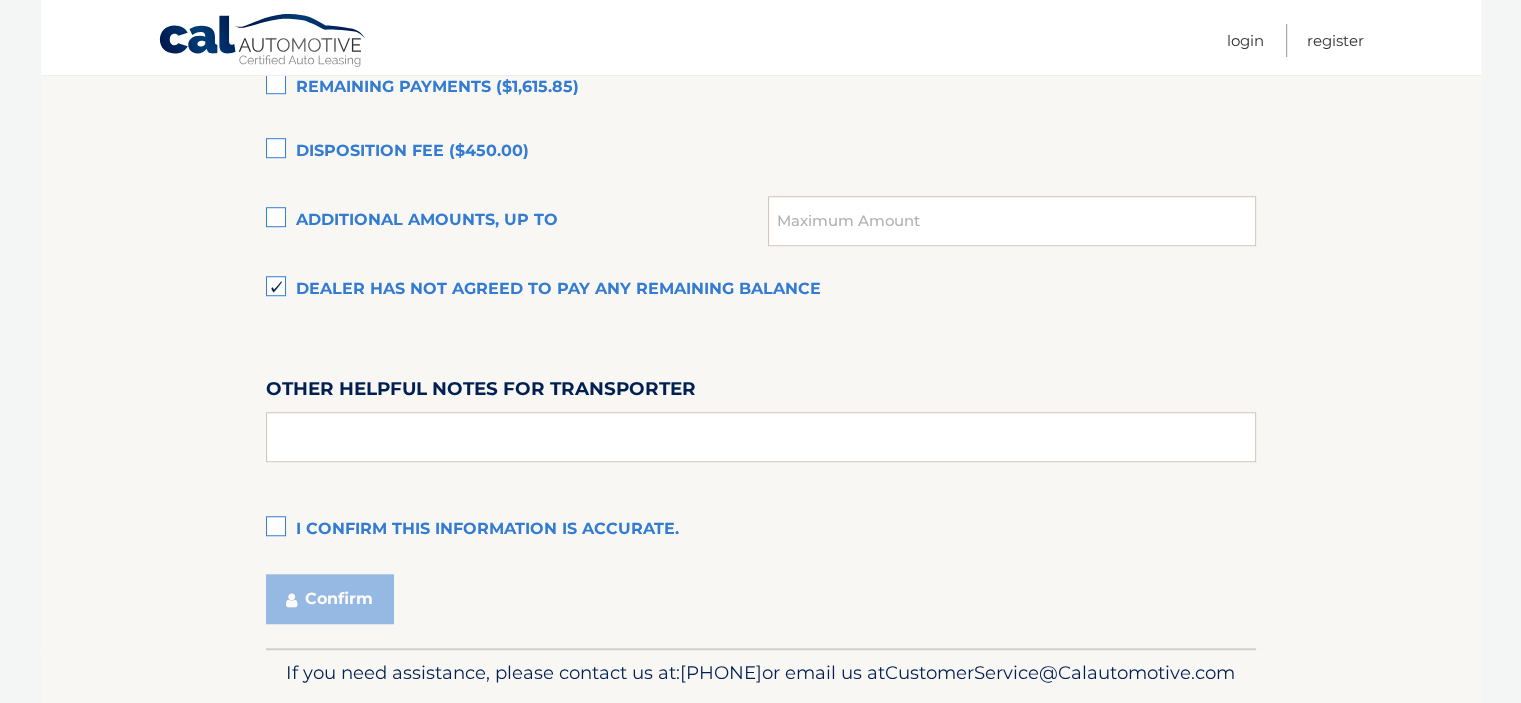 scroll, scrollTop: 1572, scrollLeft: 0, axis: vertical 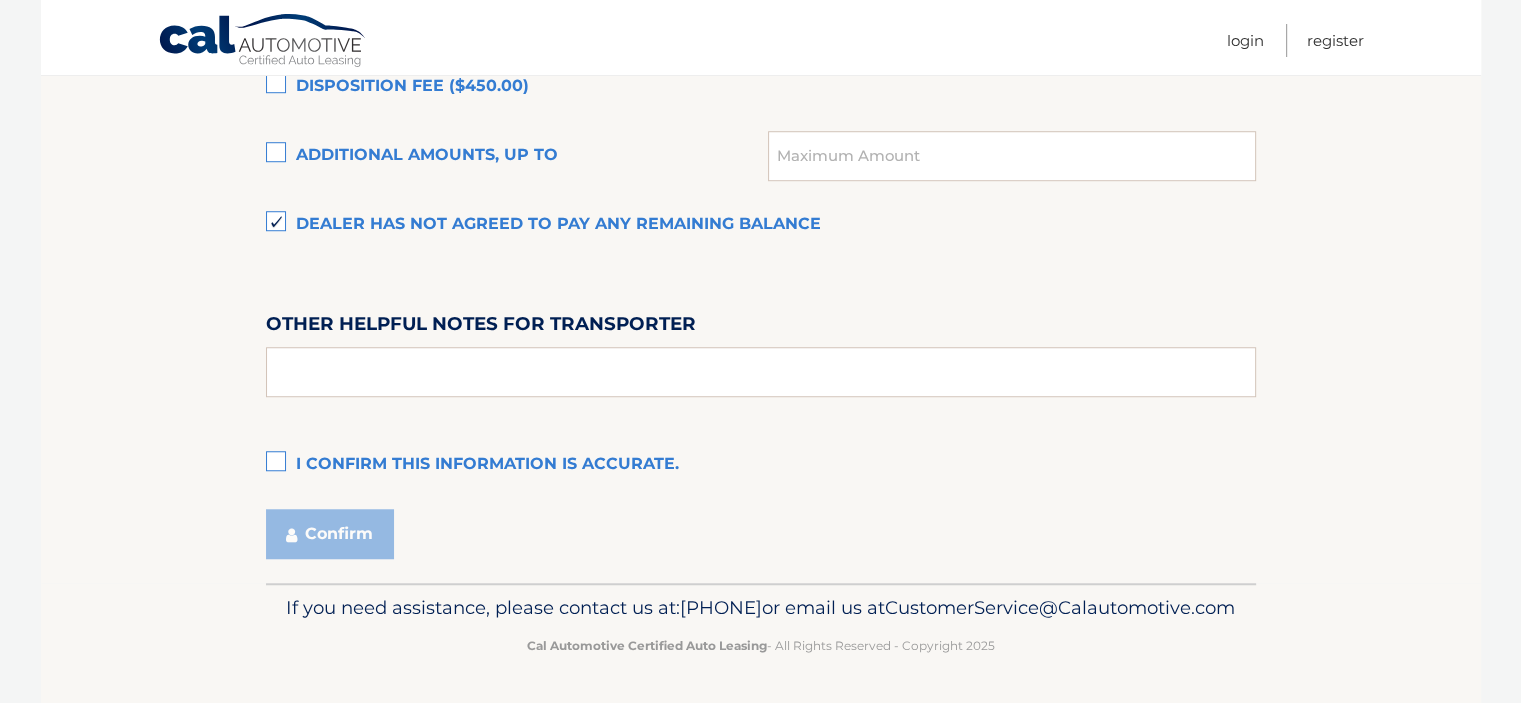 click on "I confirm this information is accurate." at bounding box center (761, 465) 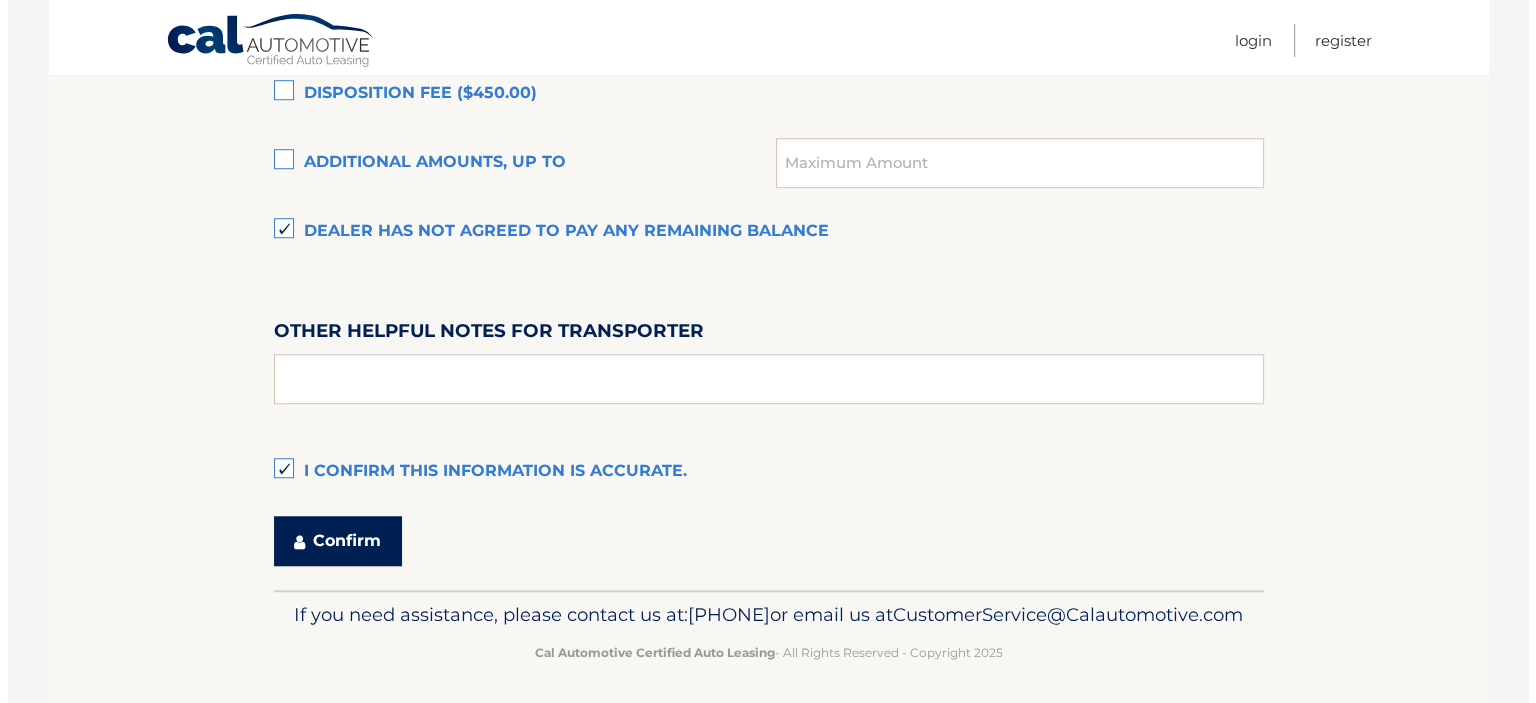 scroll, scrollTop: 1572, scrollLeft: 0, axis: vertical 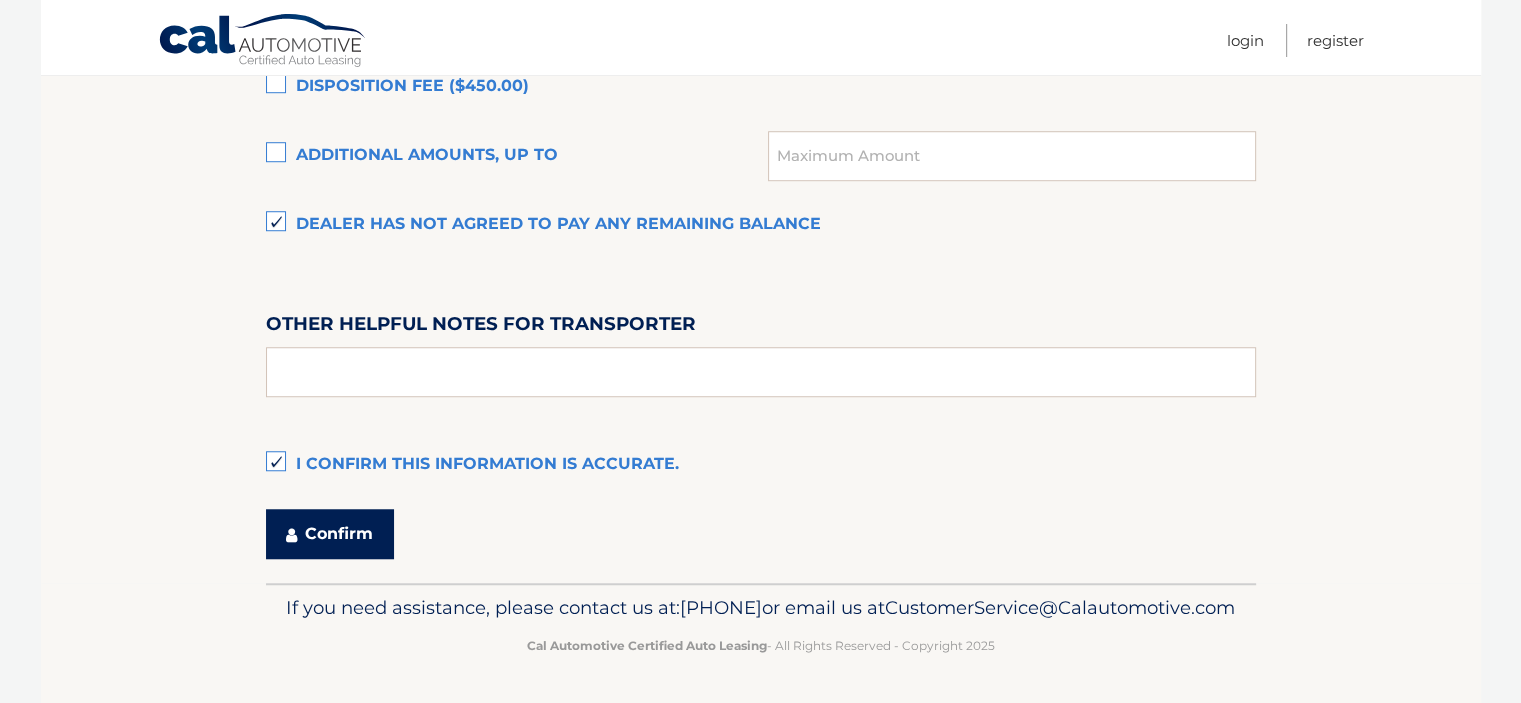 click on "Confirm" at bounding box center [330, 534] 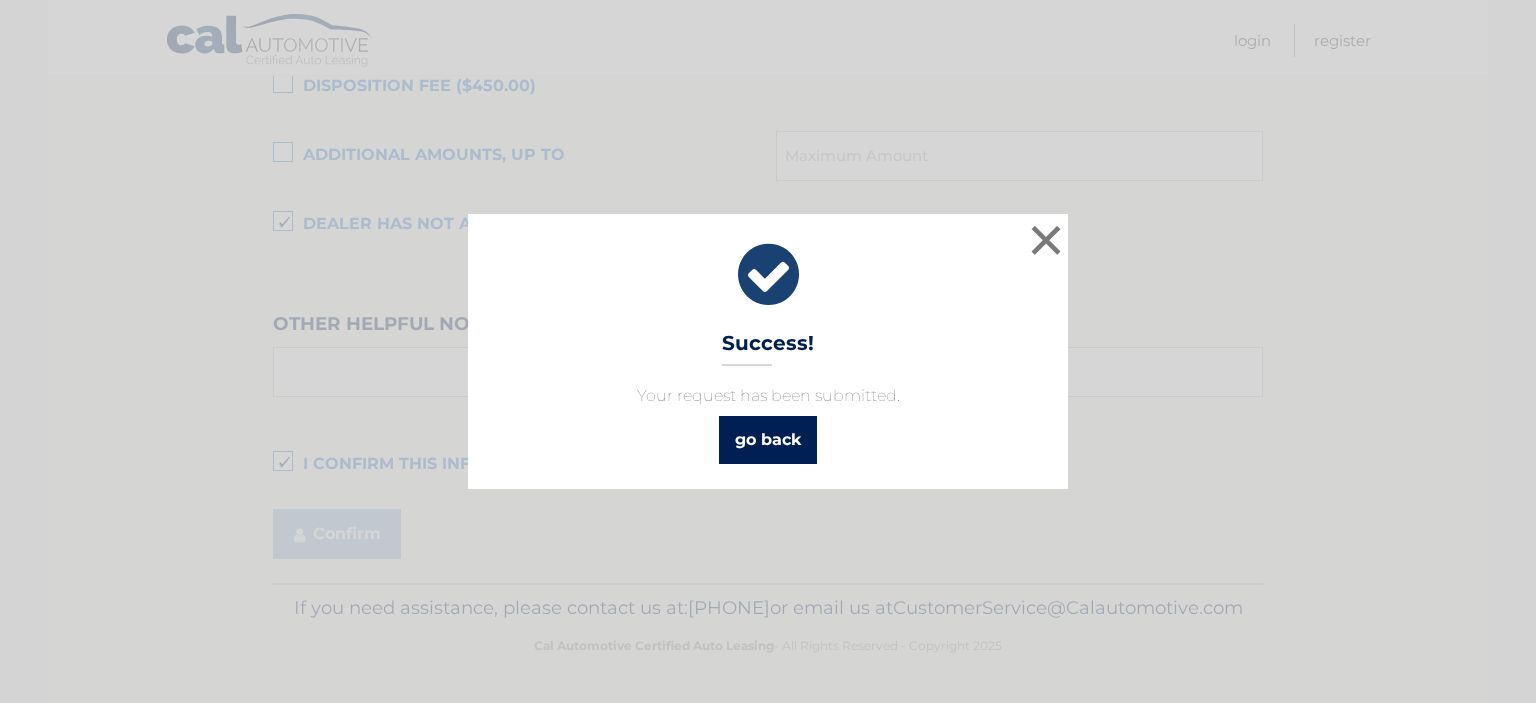 click on "go back" at bounding box center (768, 440) 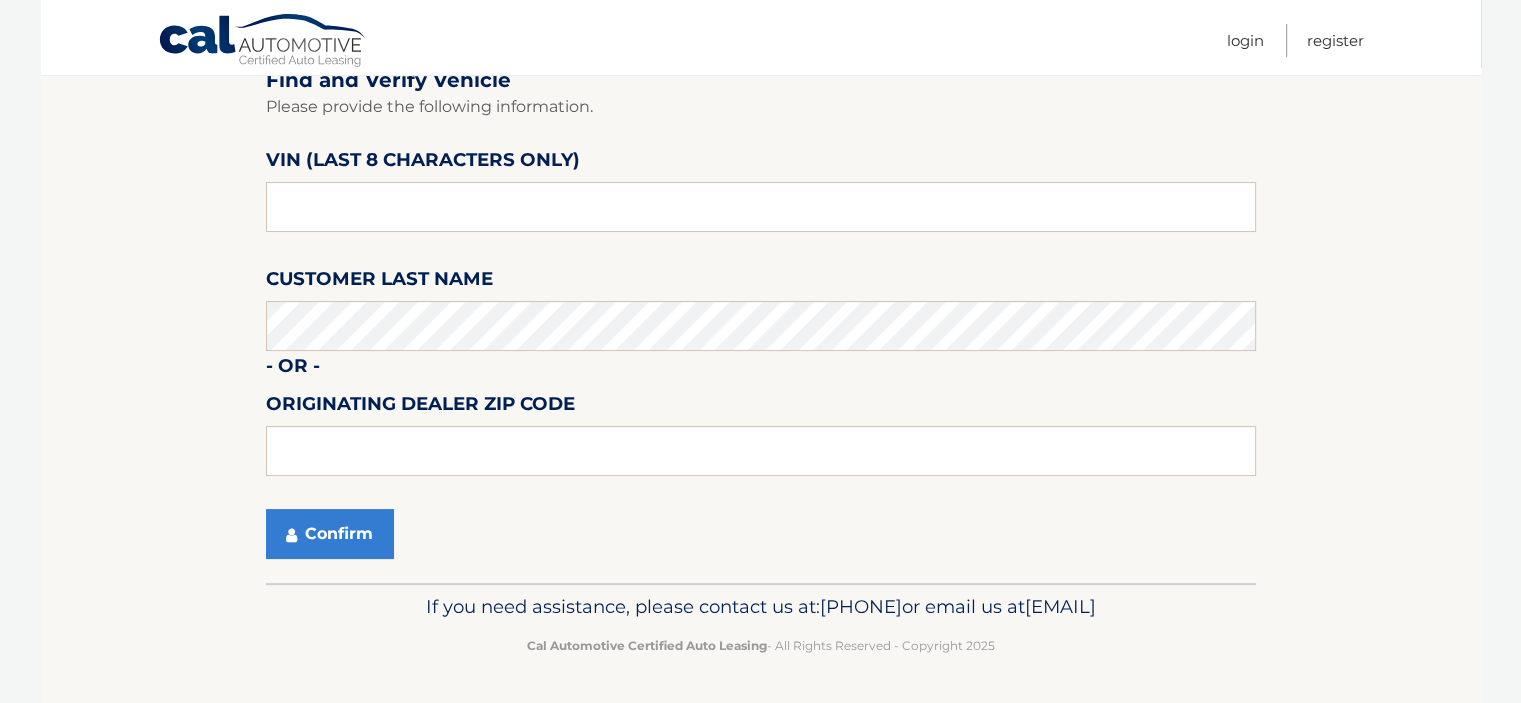 scroll, scrollTop: 0, scrollLeft: 0, axis: both 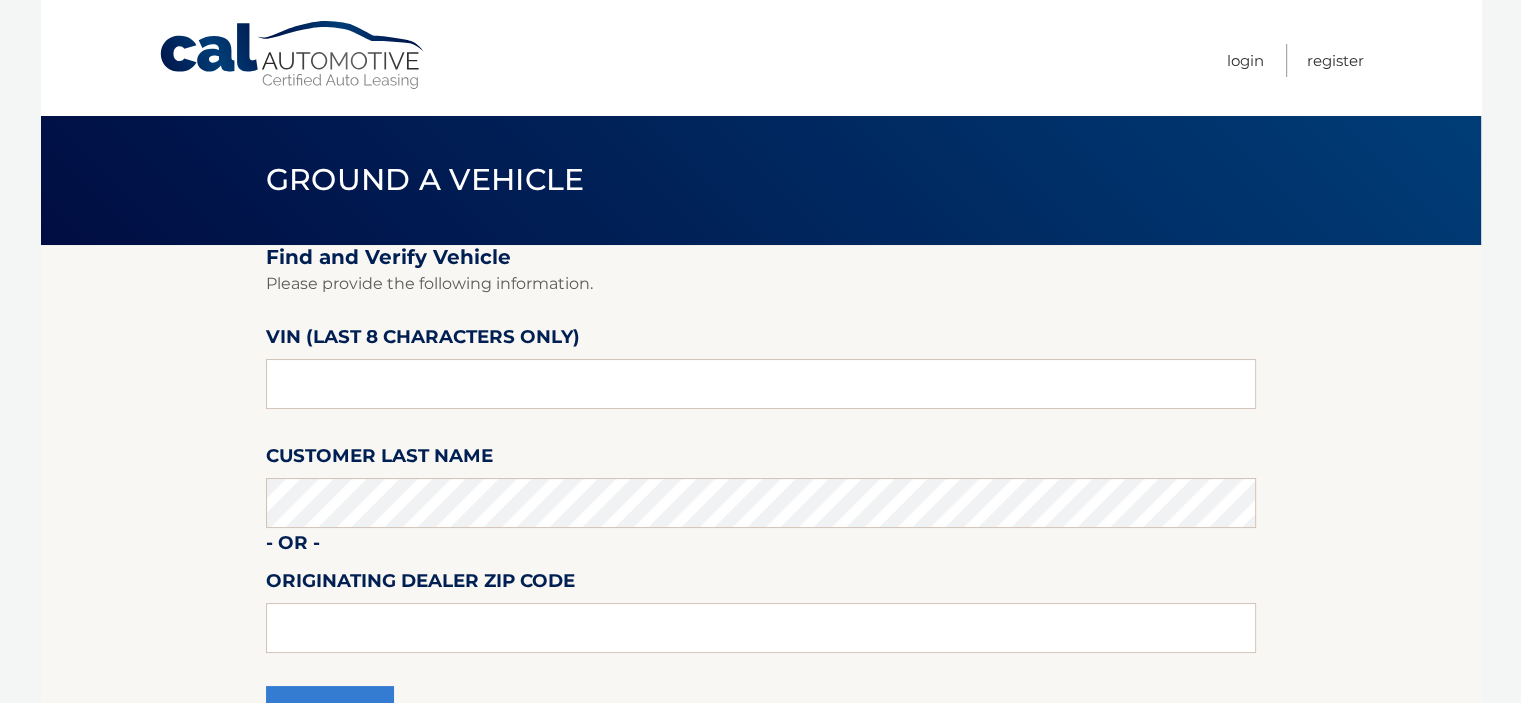 type 